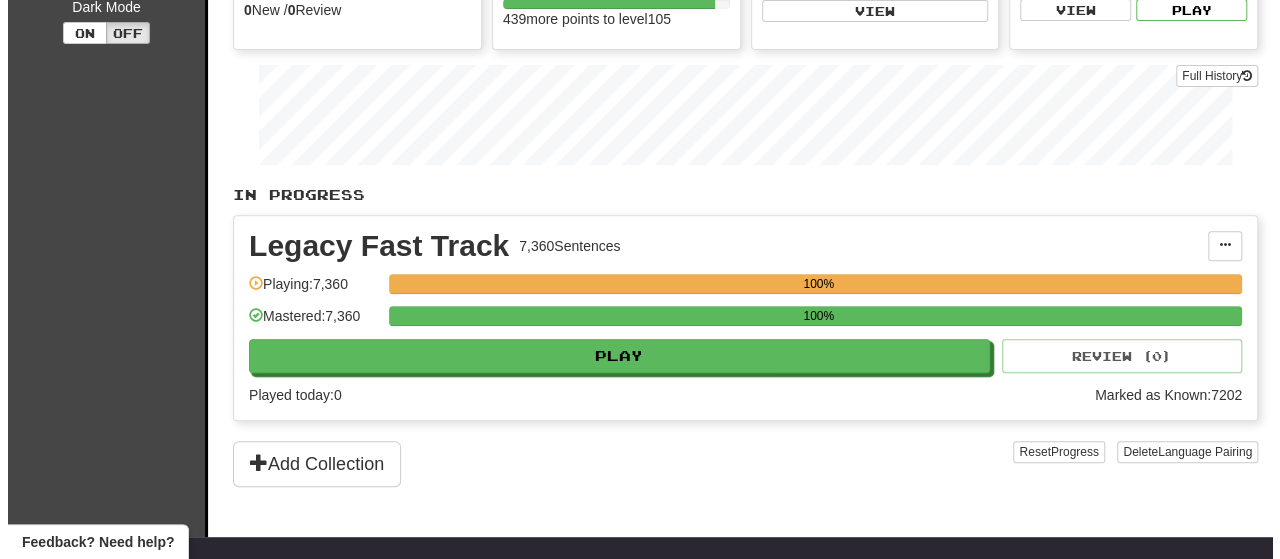 scroll, scrollTop: 300, scrollLeft: 0, axis: vertical 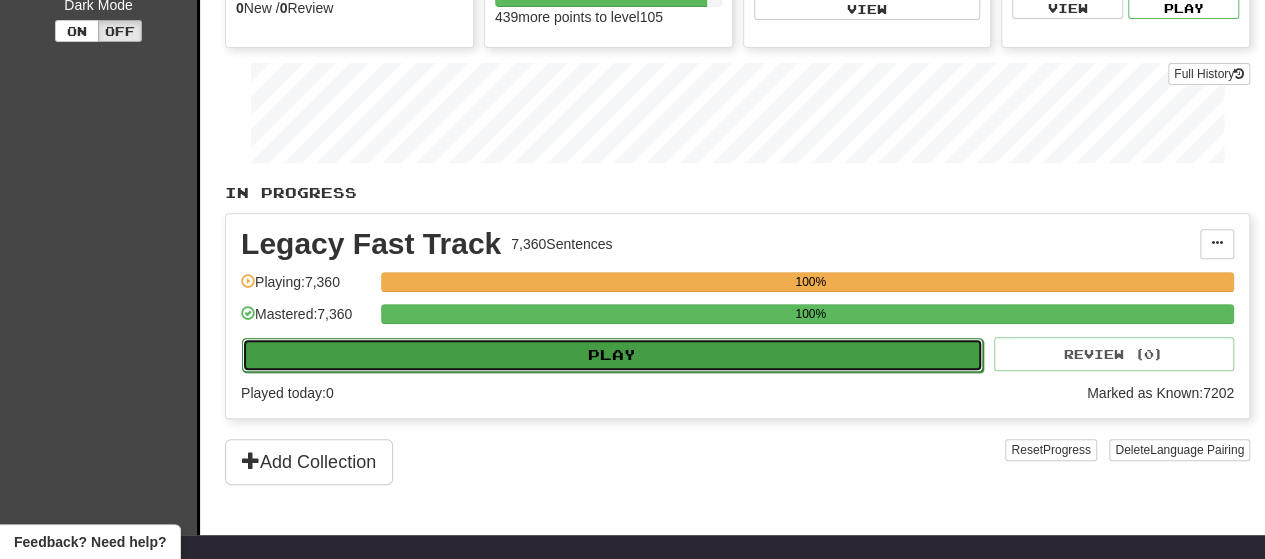 click on "Play" at bounding box center [612, 355] 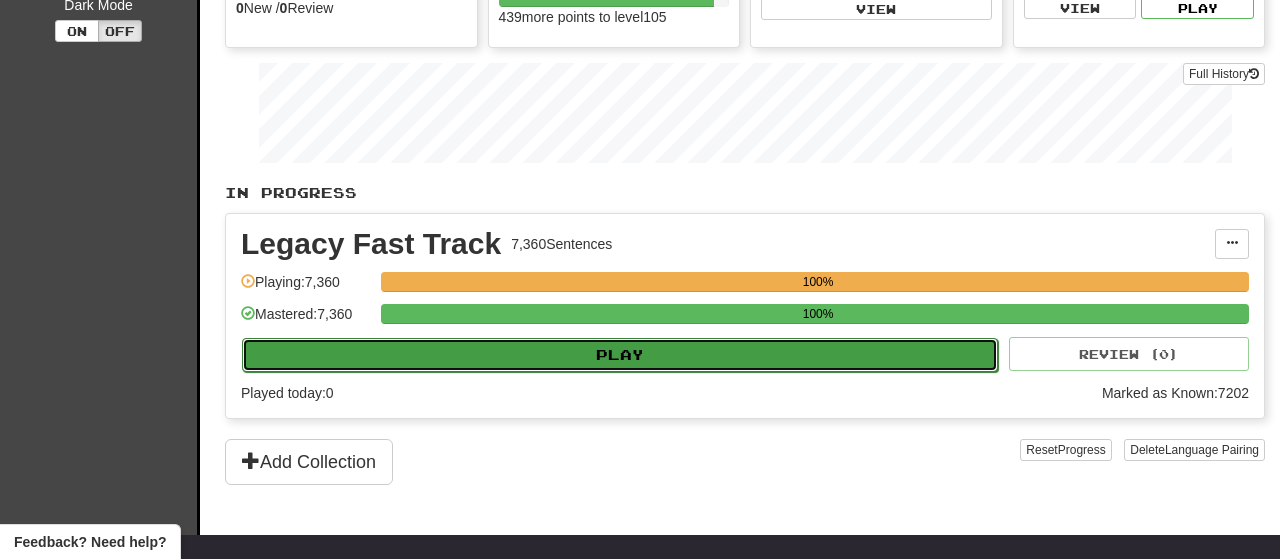 select on "**" 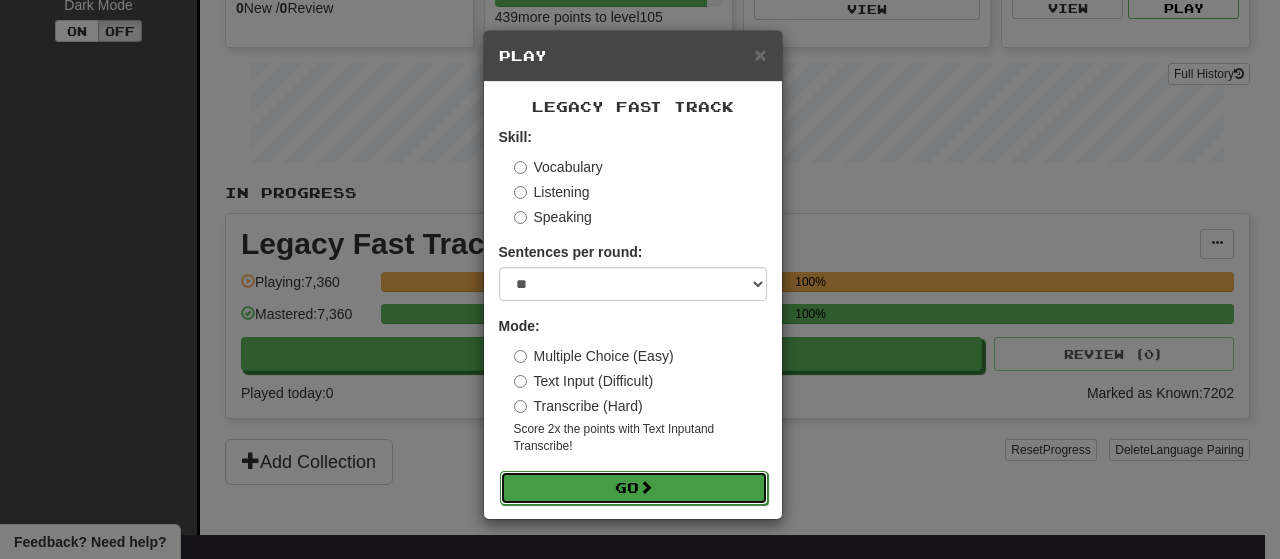click on "Go" at bounding box center [634, 488] 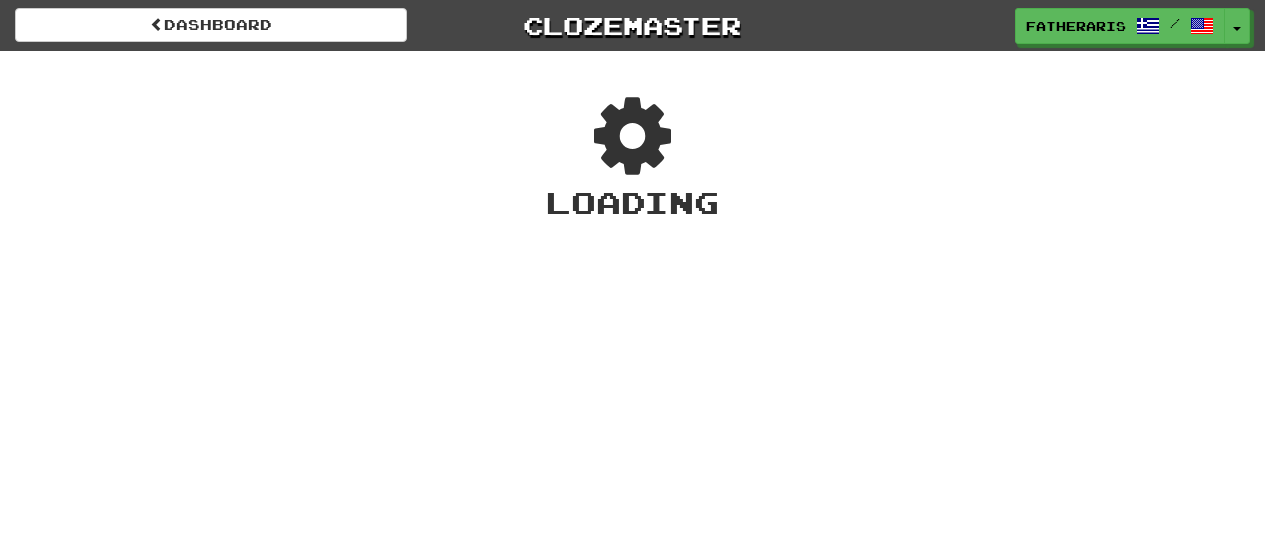 scroll, scrollTop: 0, scrollLeft: 0, axis: both 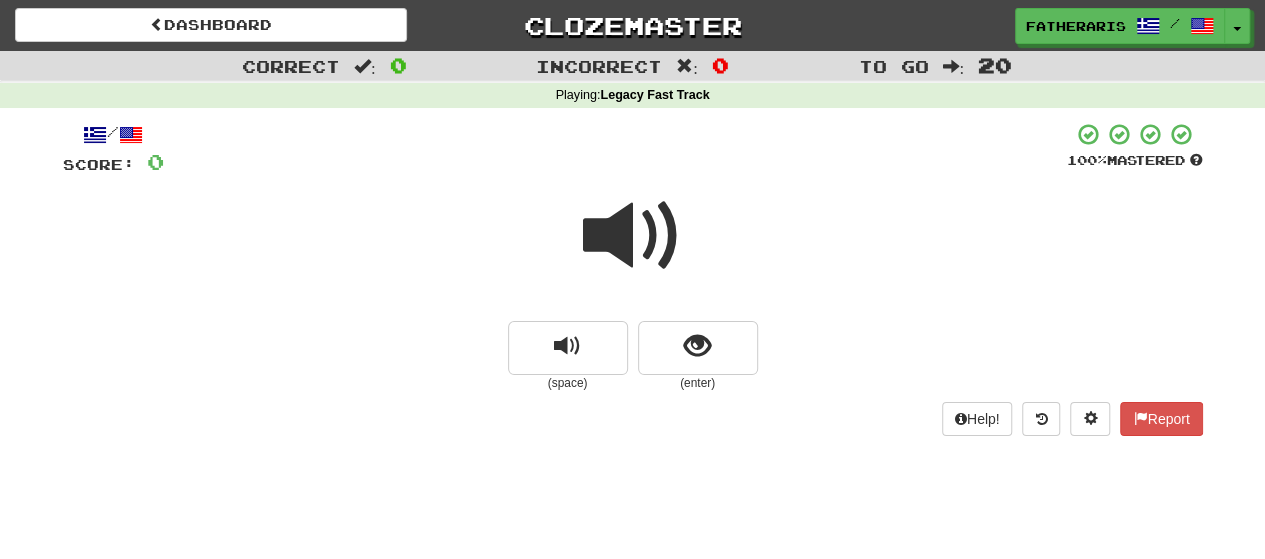 click at bounding box center [633, 236] 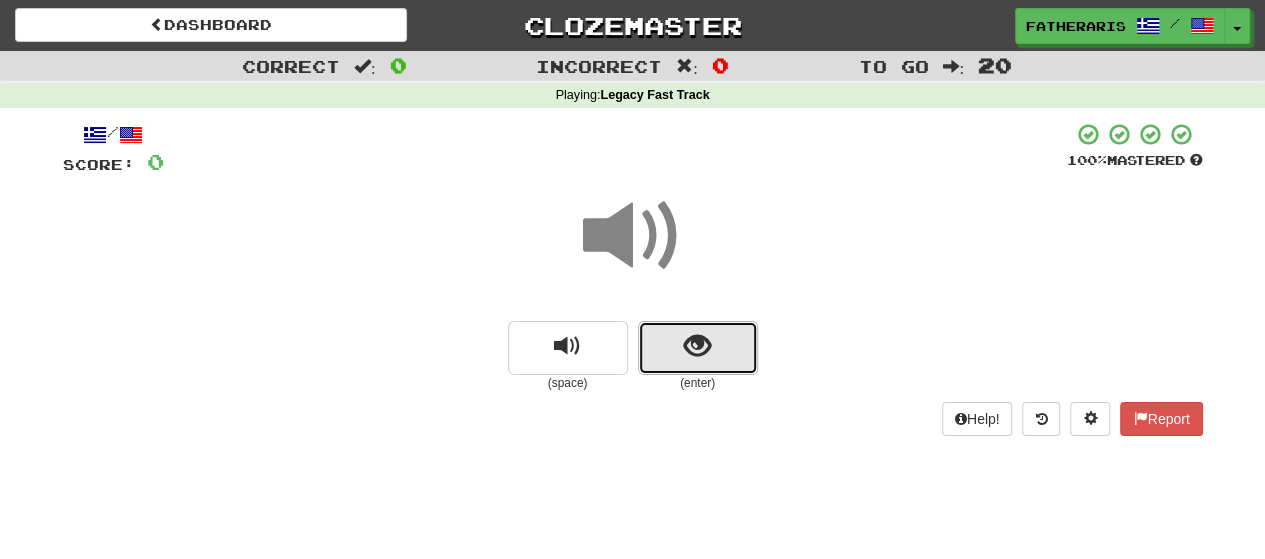 click at bounding box center (697, 346) 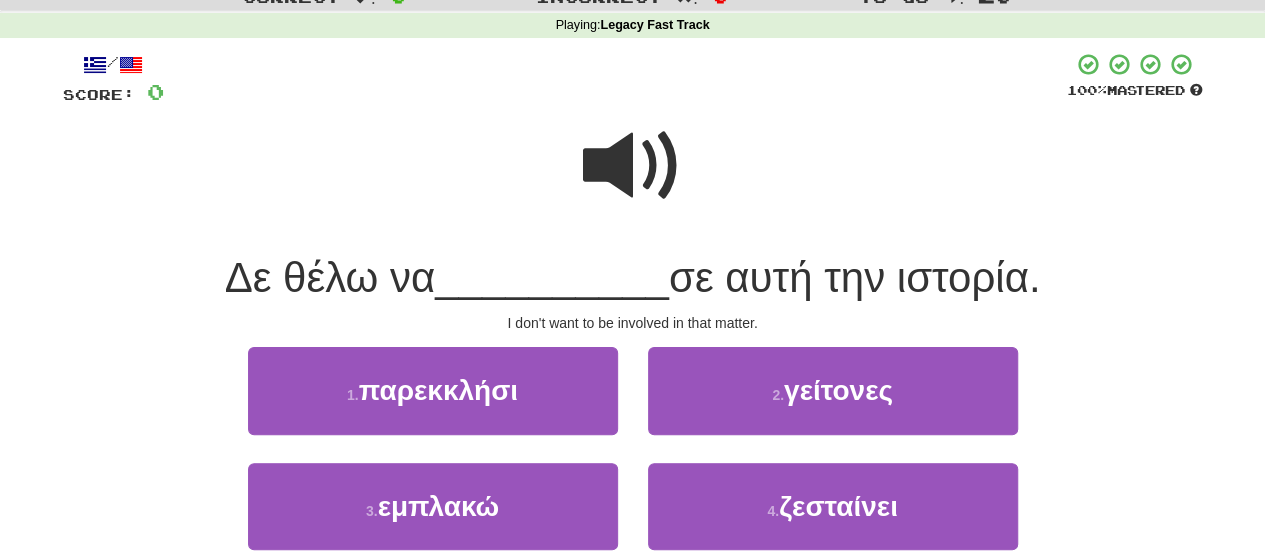 scroll, scrollTop: 100, scrollLeft: 0, axis: vertical 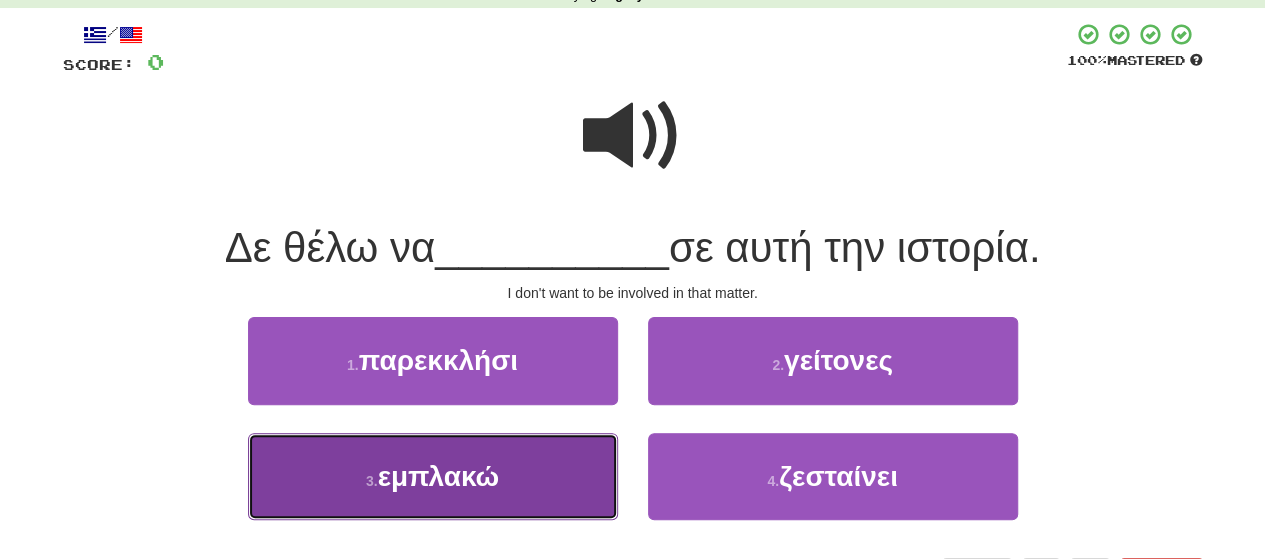 click on "3 .  εμπλακώ" at bounding box center (433, 476) 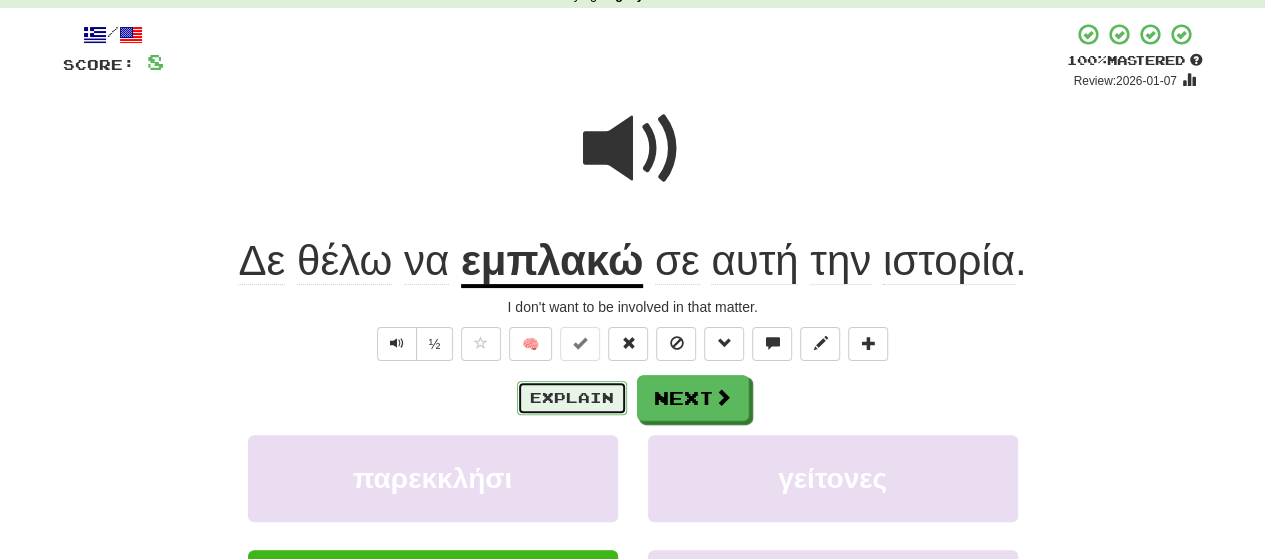 click on "Explain" at bounding box center (572, 398) 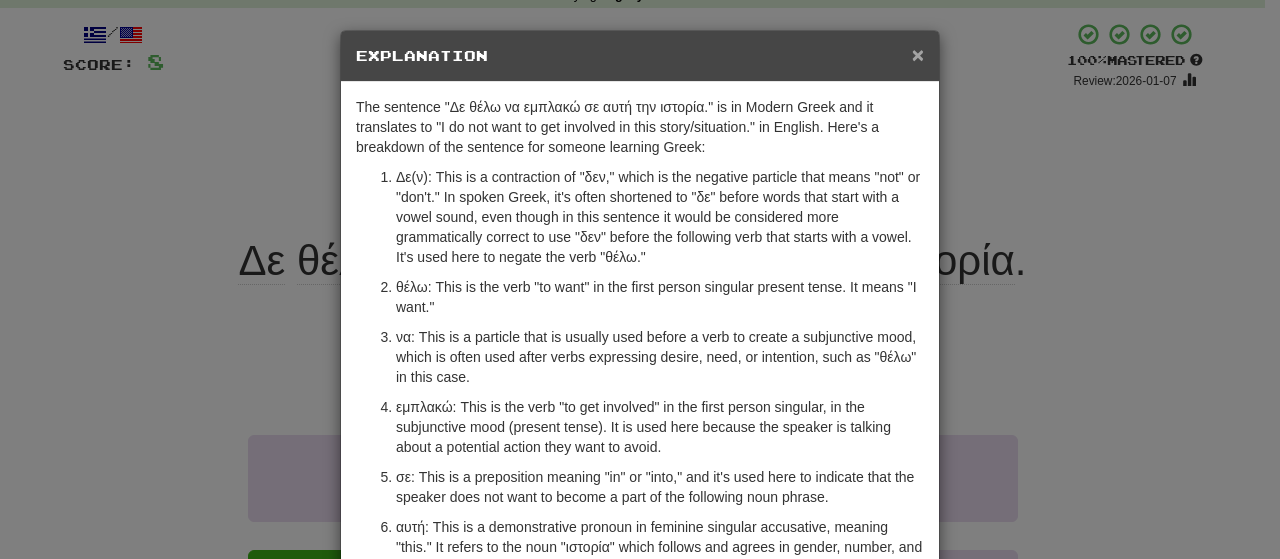click on "×" at bounding box center [918, 54] 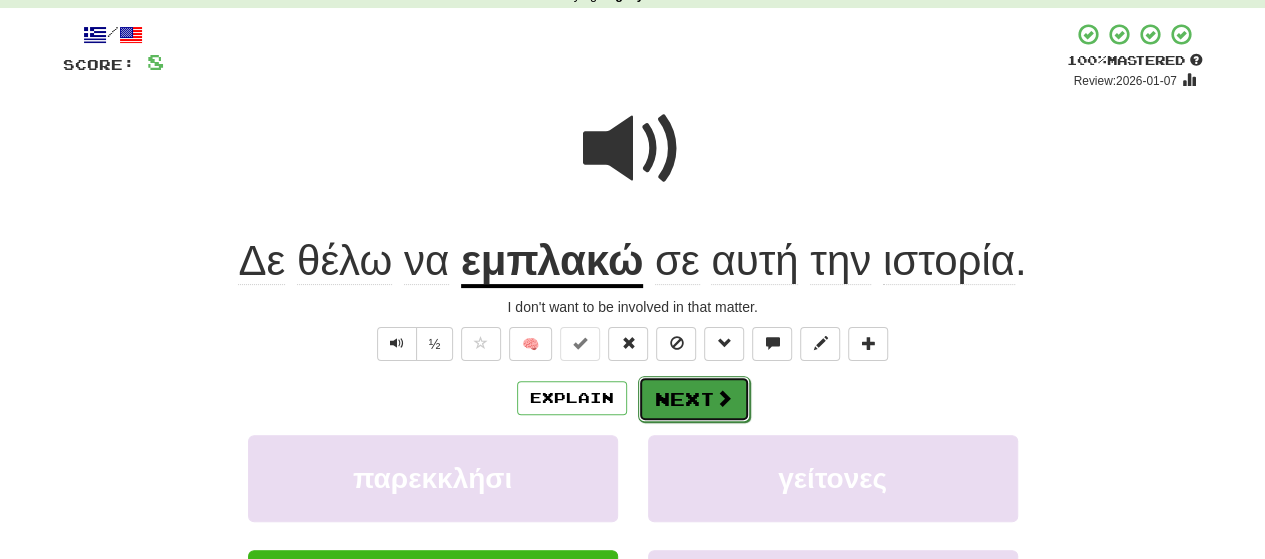 click on "Next" at bounding box center [694, 399] 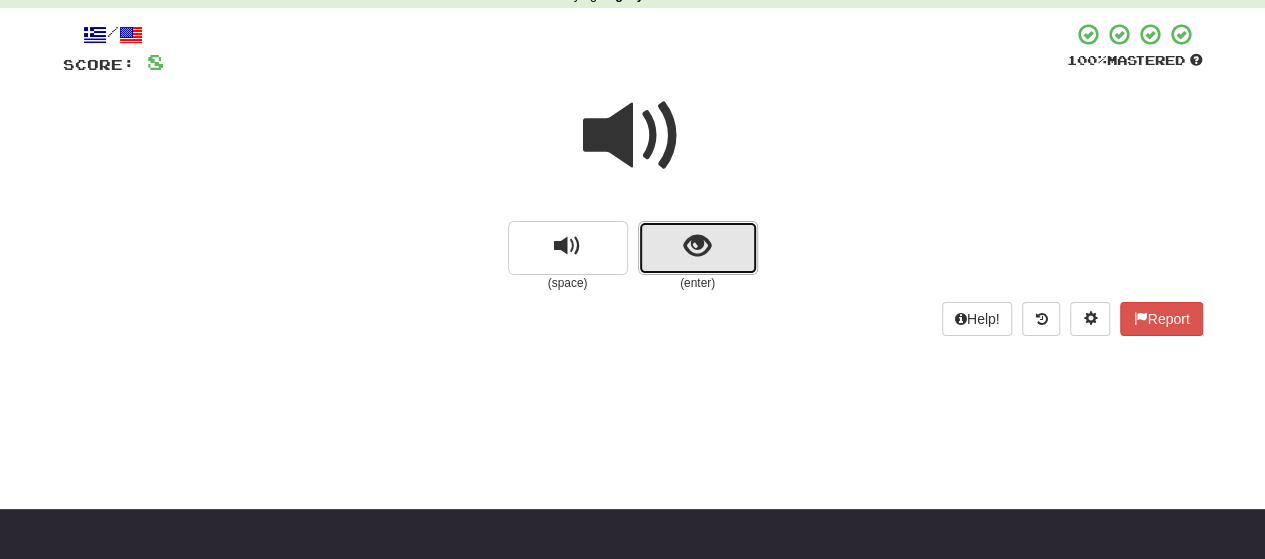 click at bounding box center [698, 248] 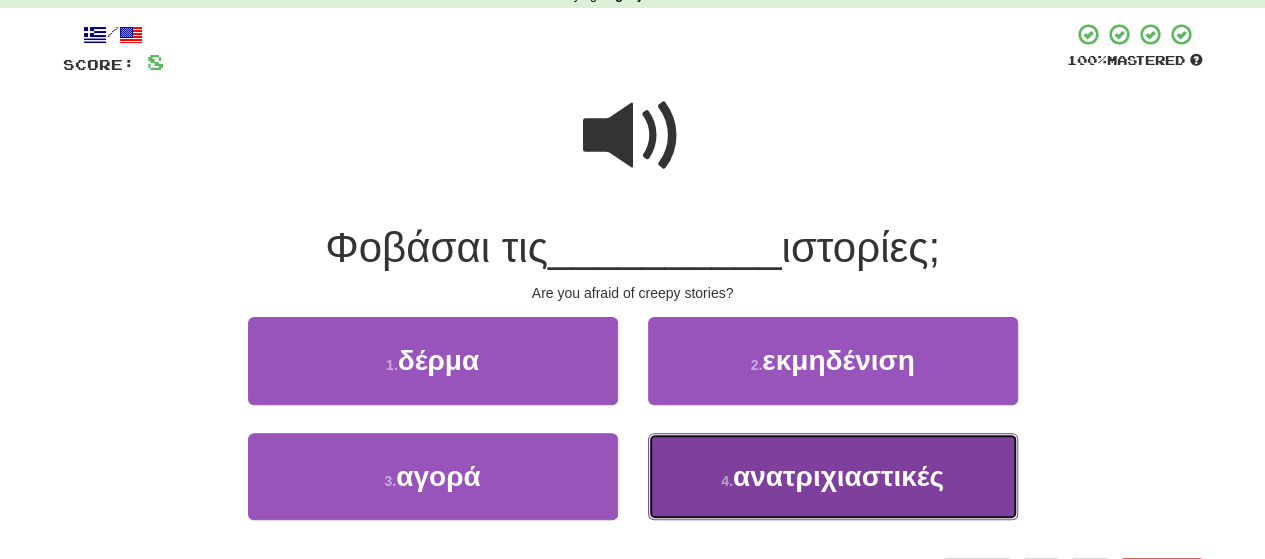 click on "4 .  ανατριχιαστικές" at bounding box center [833, 476] 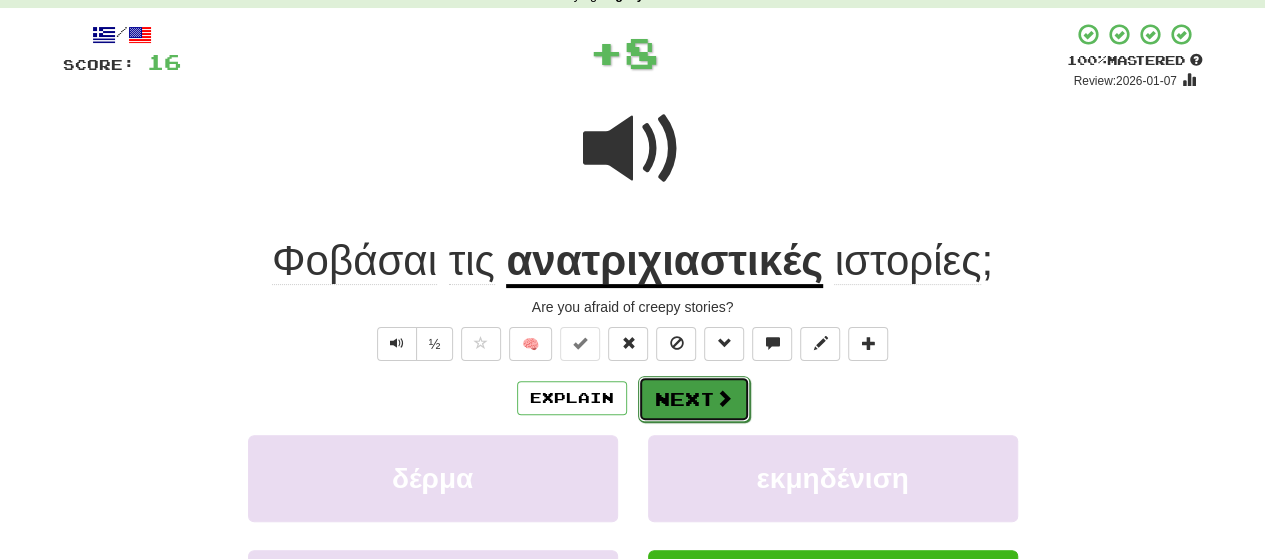 click on "Next" at bounding box center (694, 399) 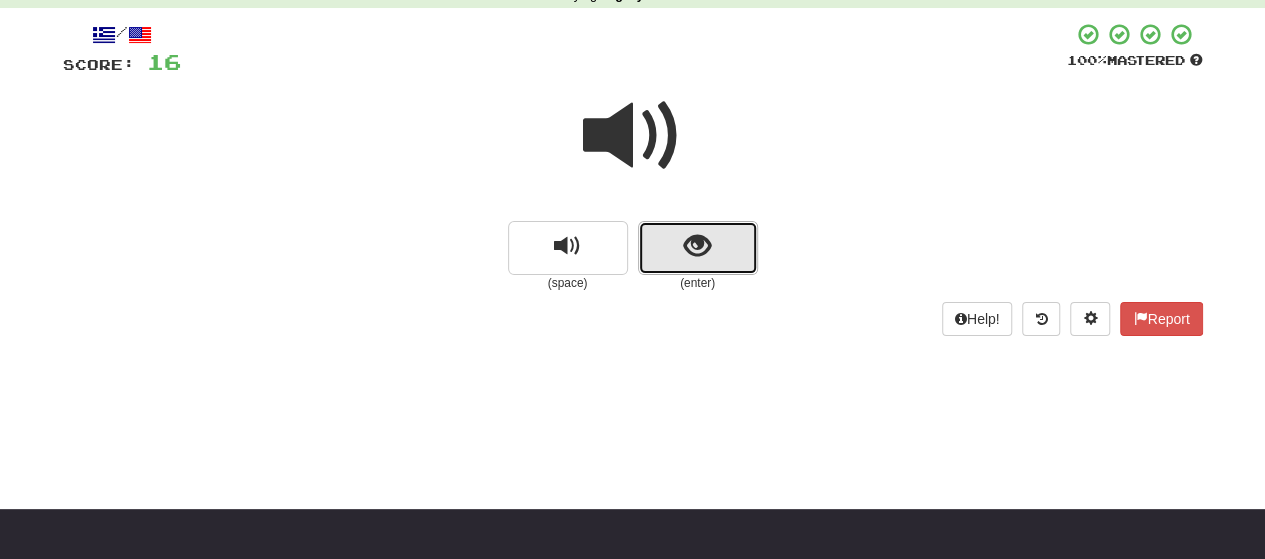 click at bounding box center [698, 248] 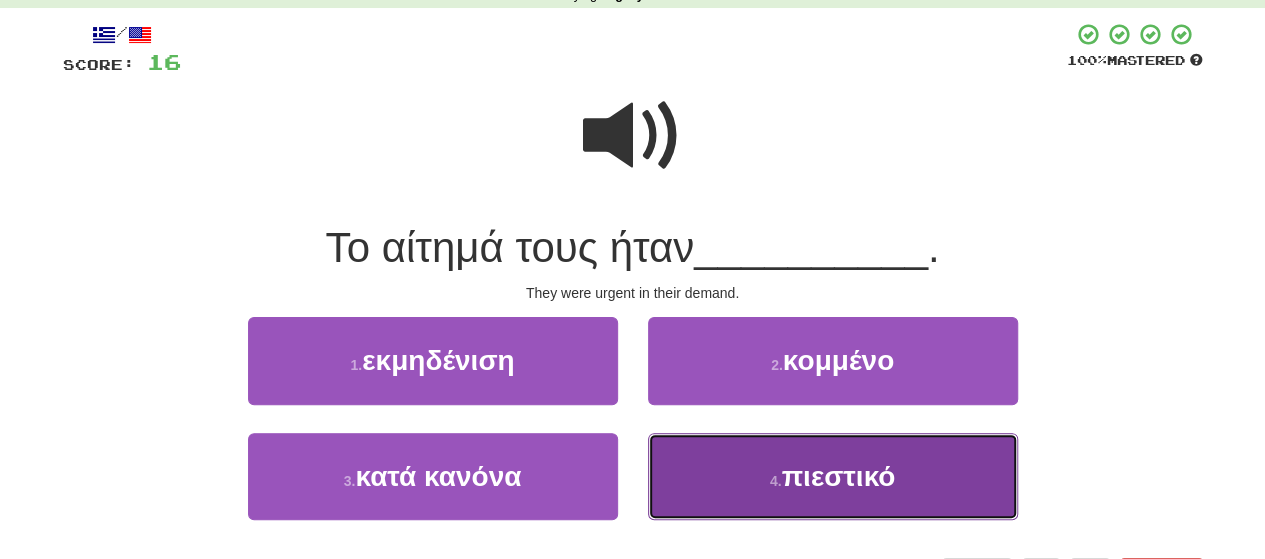 click on "4 .  πιεστικό" at bounding box center (833, 476) 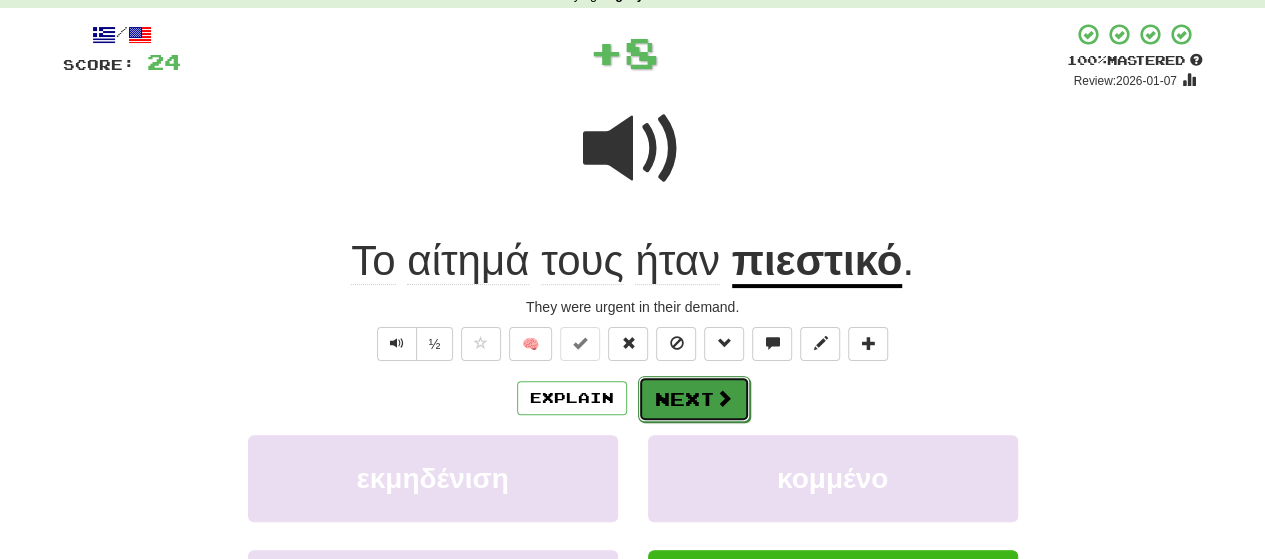 click at bounding box center [724, 398] 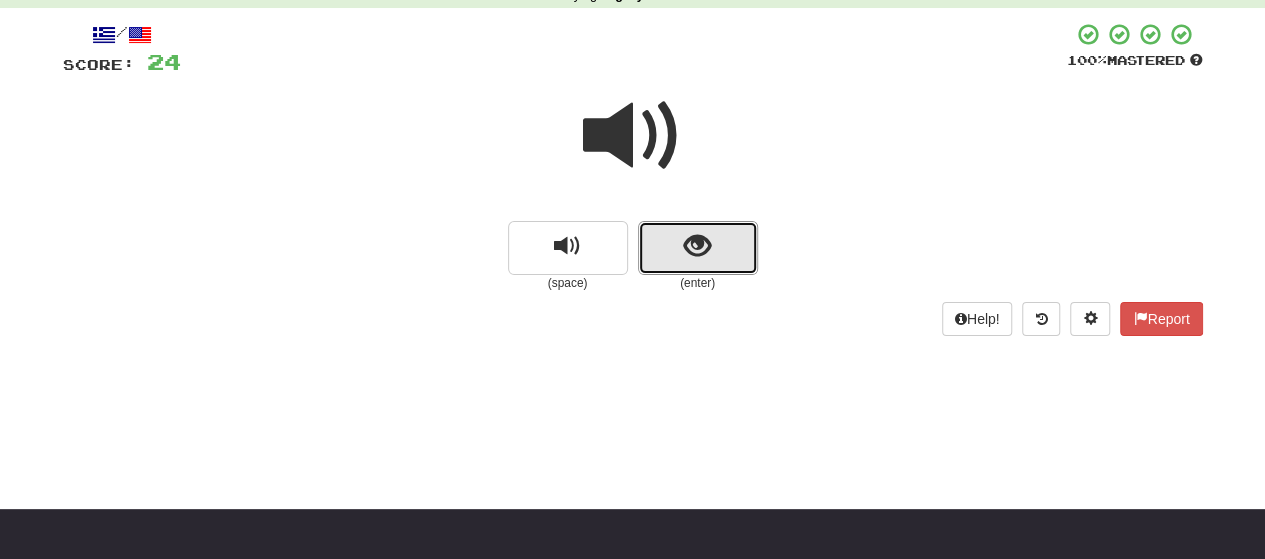 click at bounding box center [697, 246] 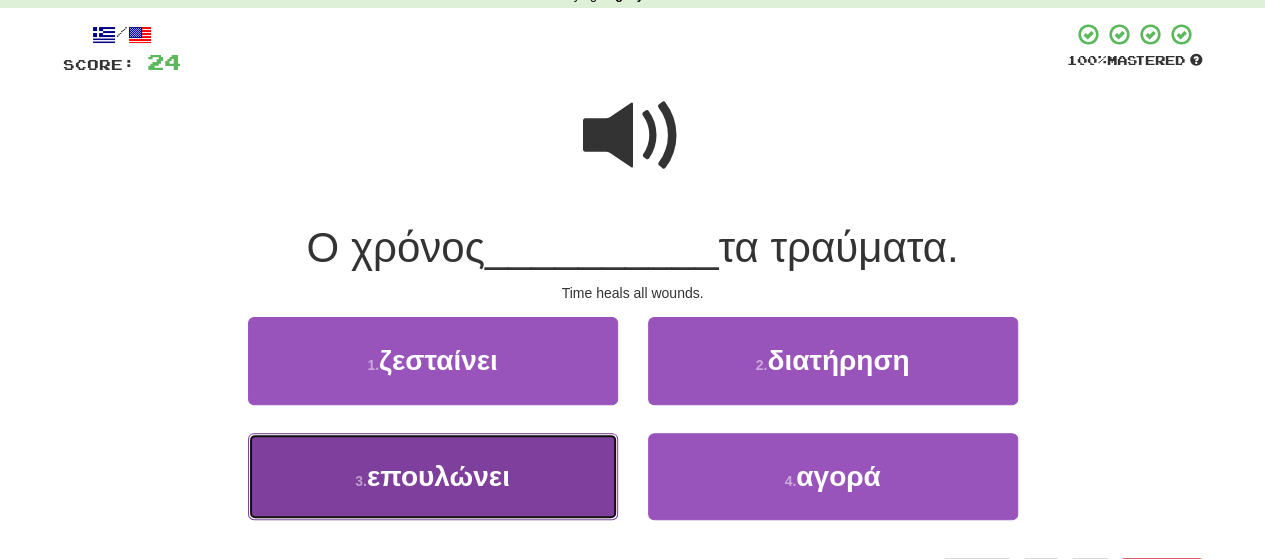 click on "3 .  επουλώνει" at bounding box center [433, 476] 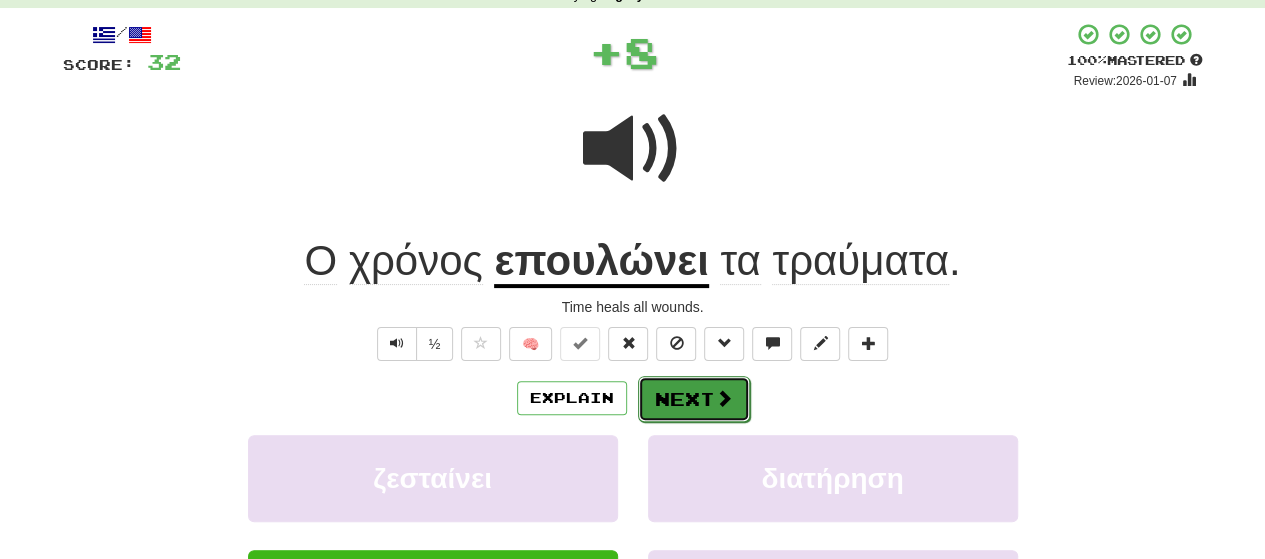click on "Next" at bounding box center [694, 399] 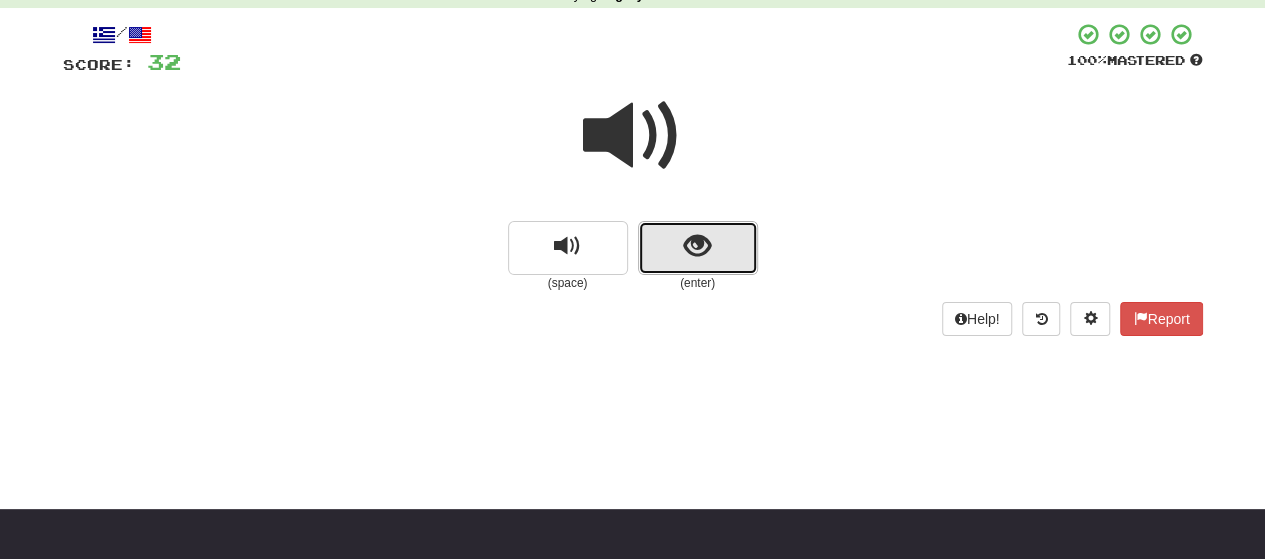 click at bounding box center (697, 246) 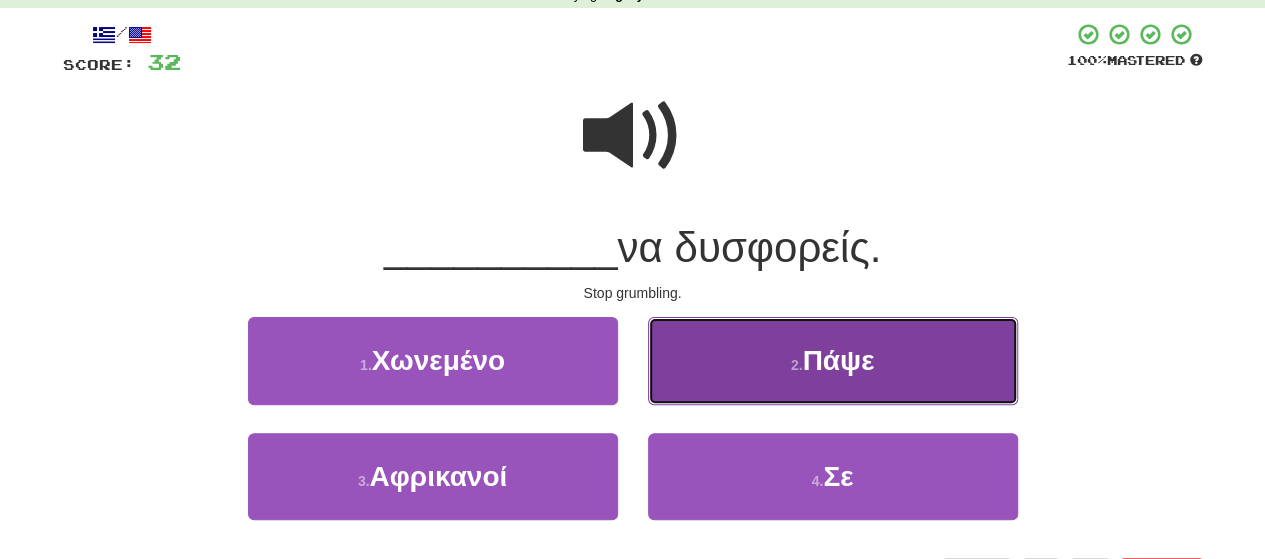 click on "2 .  Πάψε" at bounding box center [833, 360] 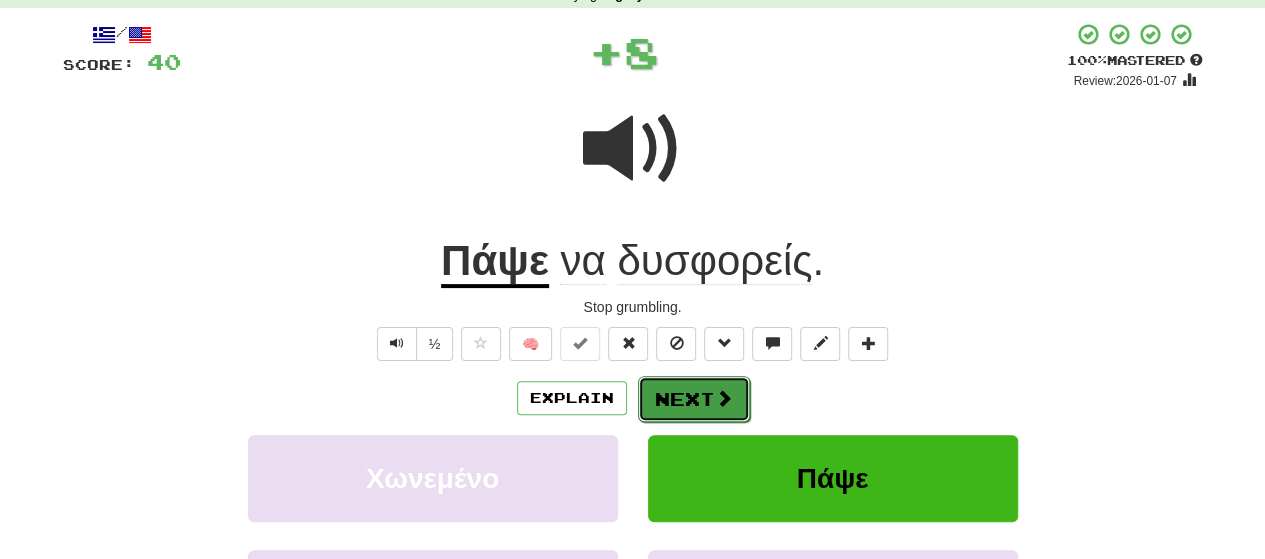click on "Next" at bounding box center [694, 399] 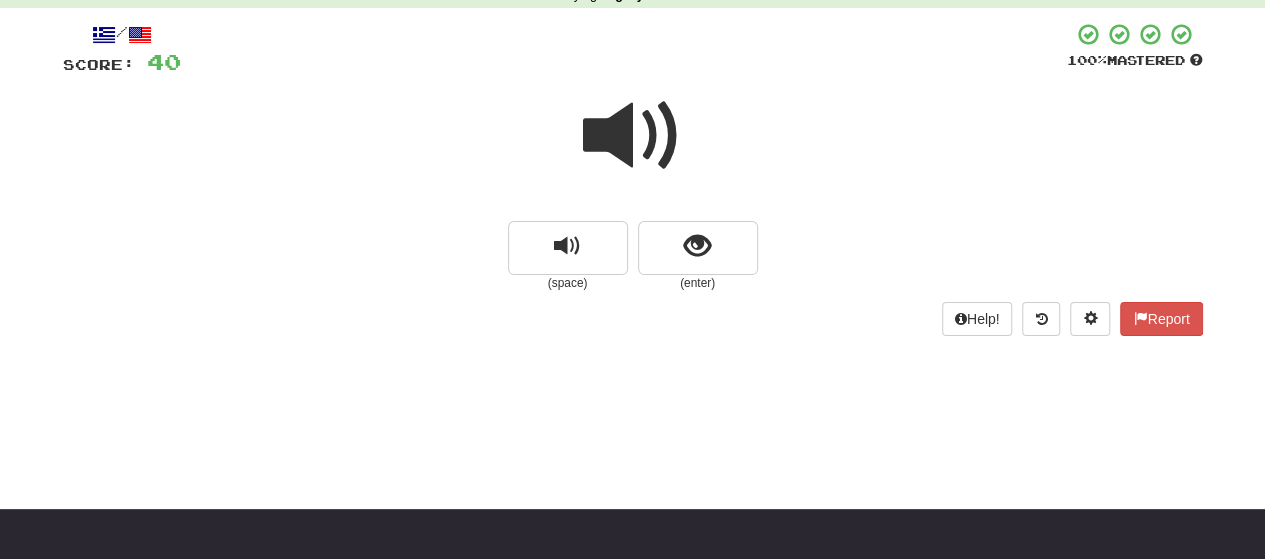 click at bounding box center [633, 136] 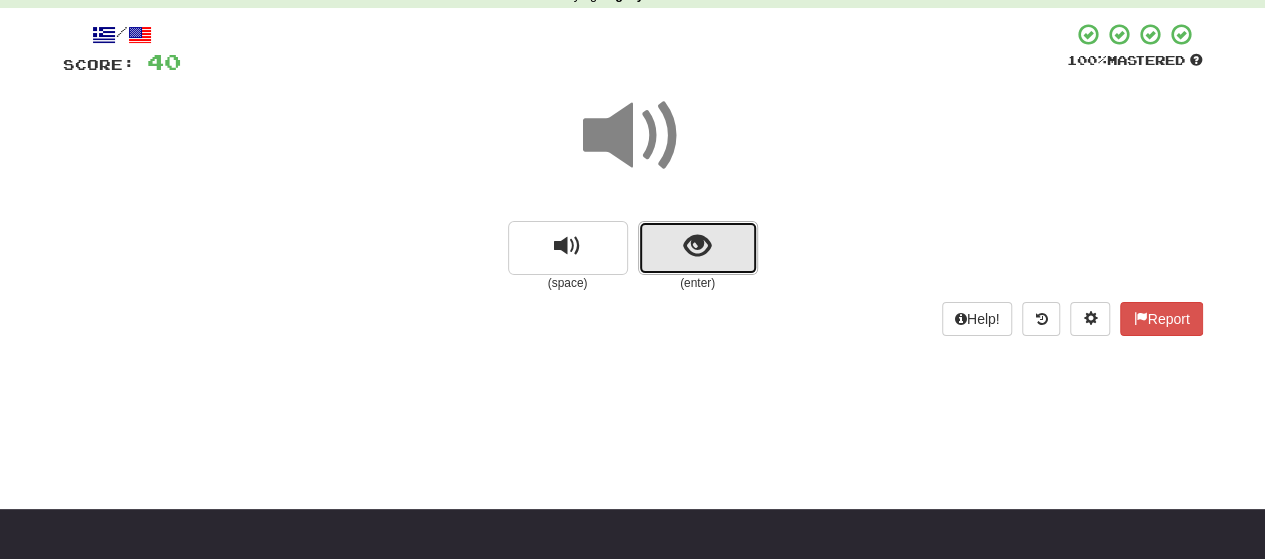 click at bounding box center (697, 246) 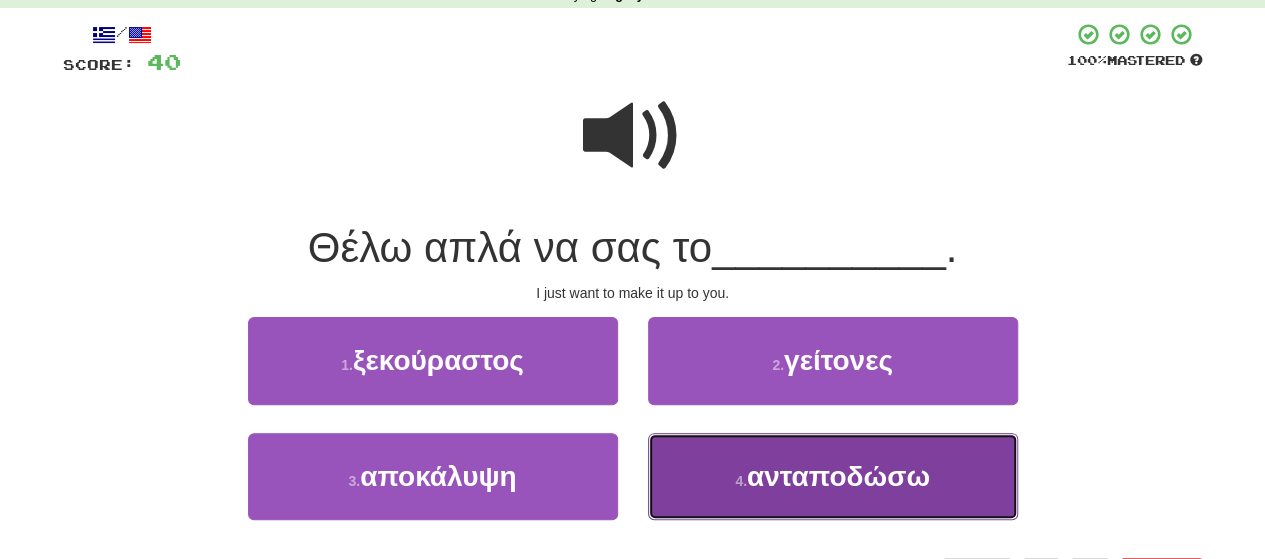 click on "ανταποδώσω" at bounding box center (838, 476) 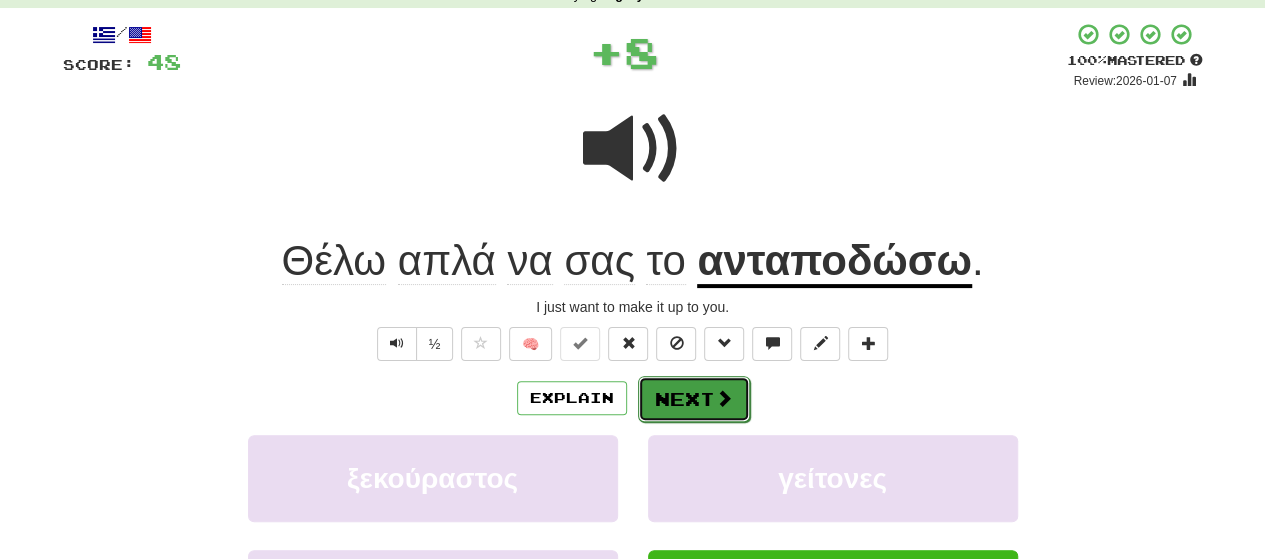 click on "Next" at bounding box center (694, 399) 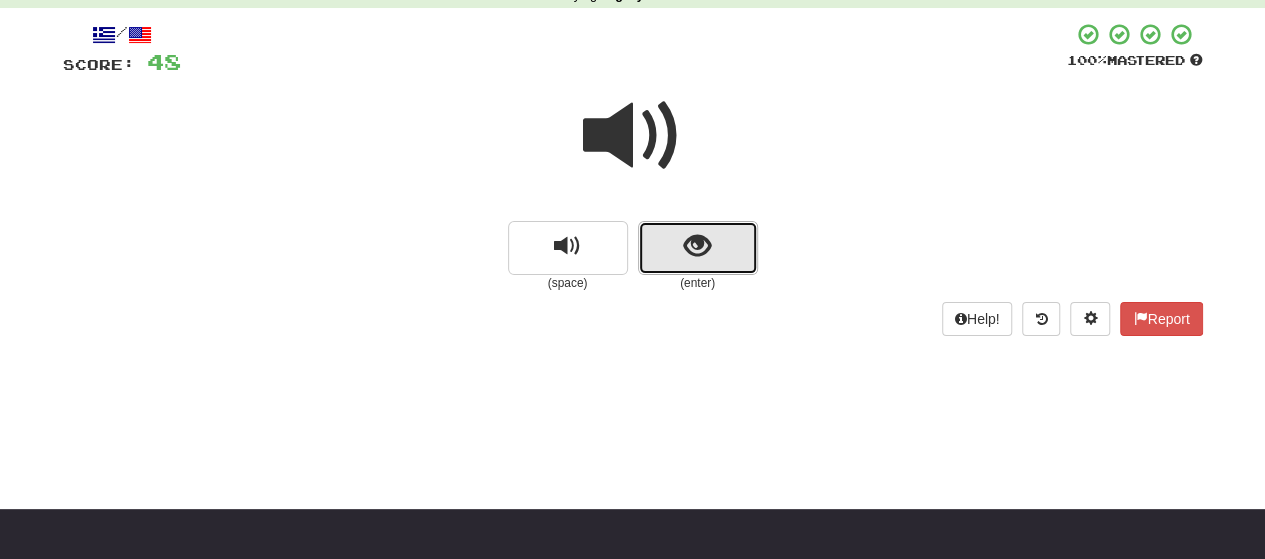 click at bounding box center (698, 248) 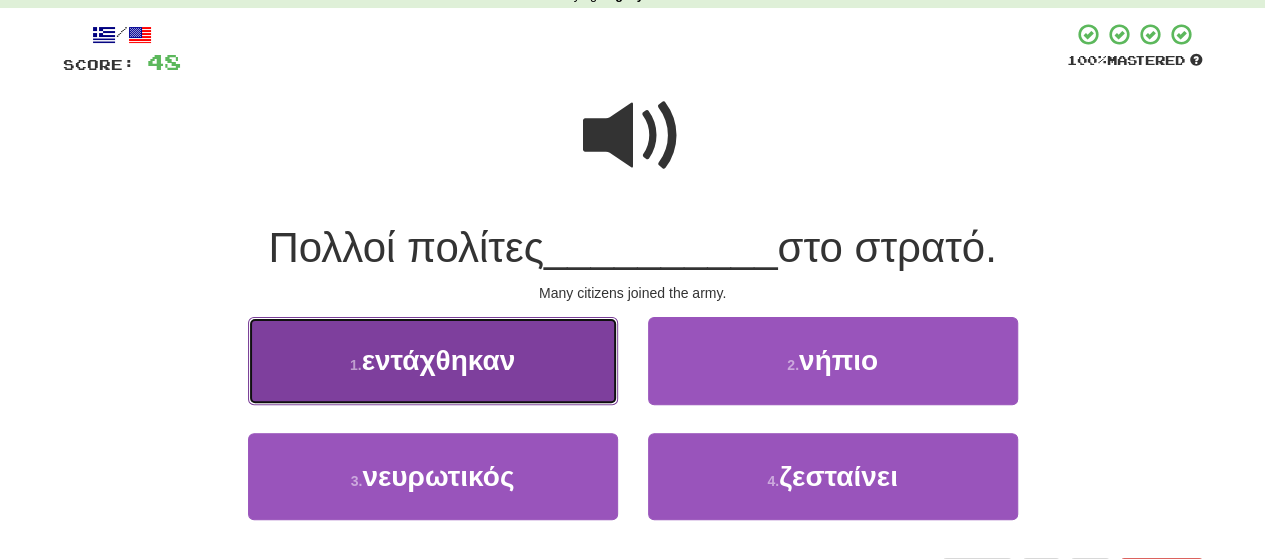 click on "1 .  εντάχθηκαν" at bounding box center [433, 360] 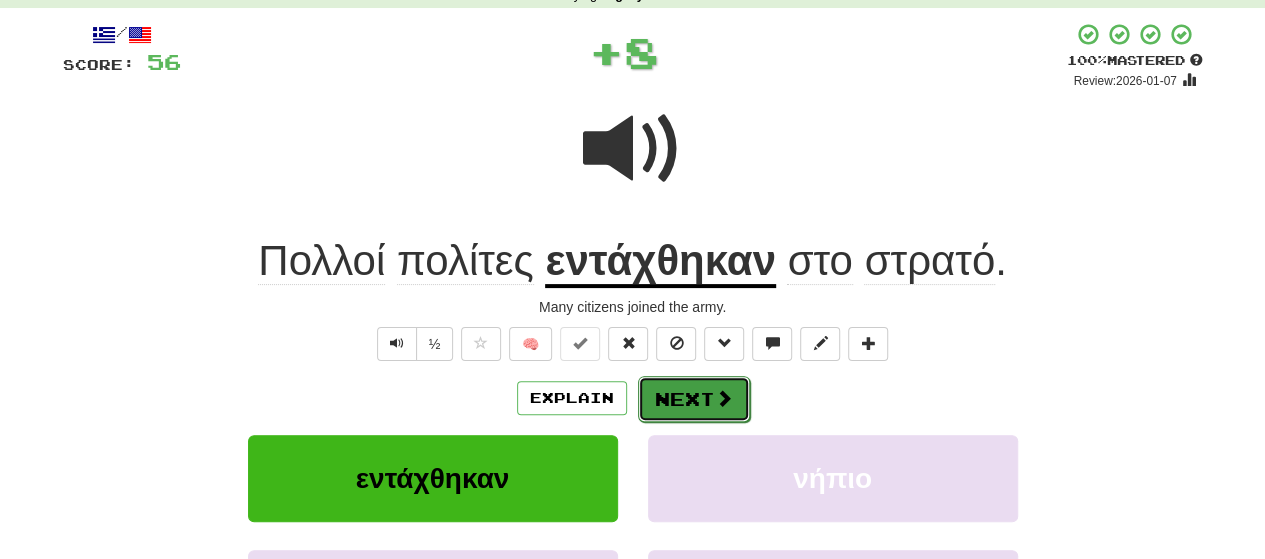 click on "Next" at bounding box center (694, 399) 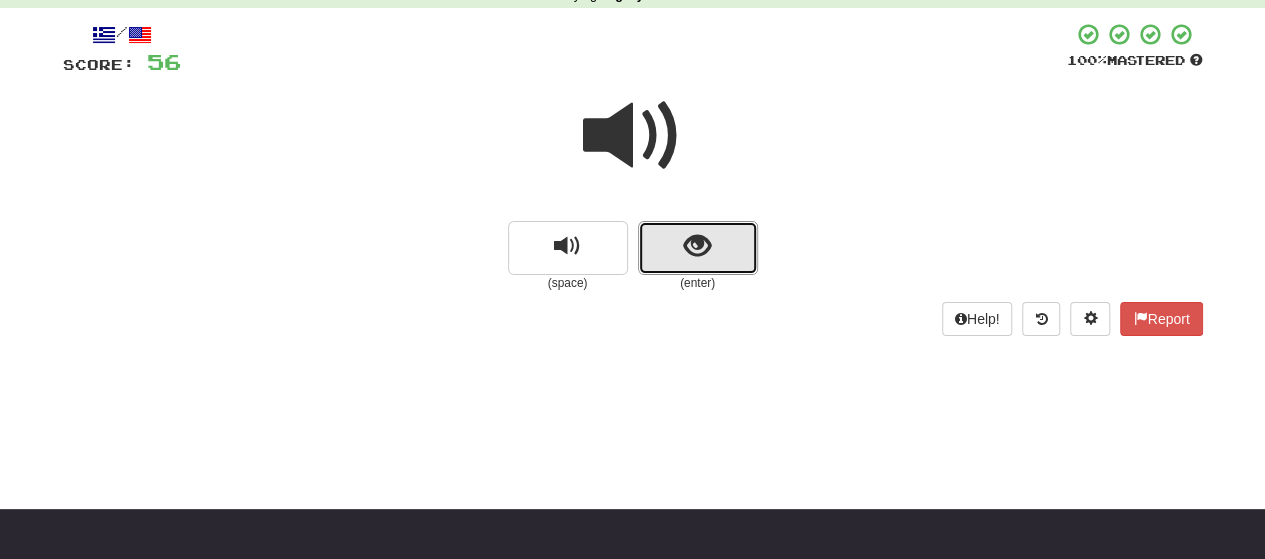 click at bounding box center [698, 248] 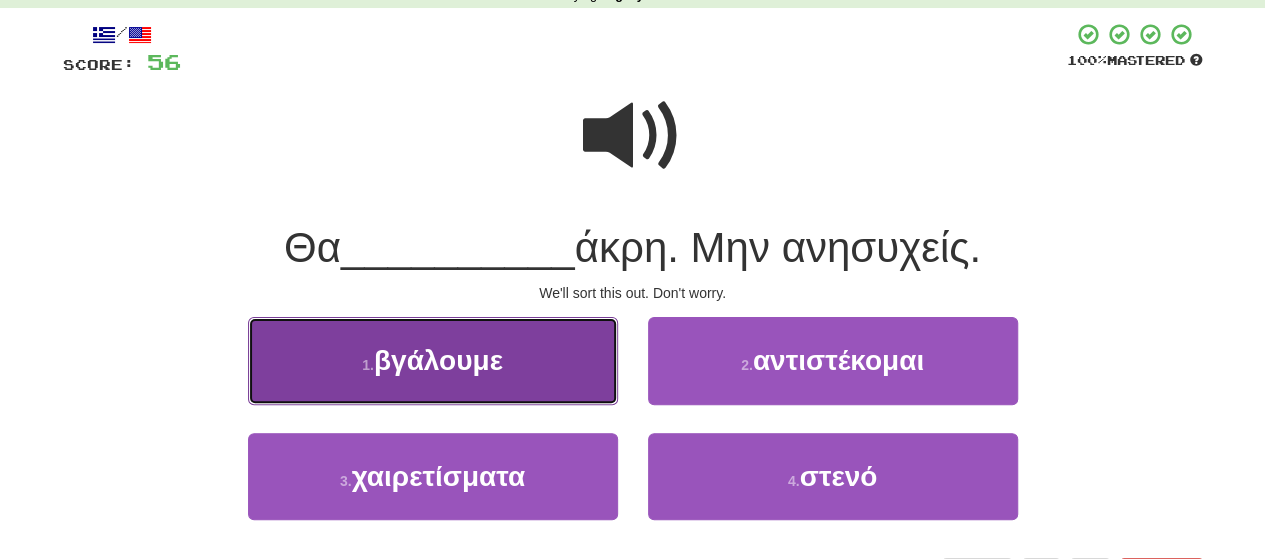 click on "1 .  βγάλουμε" at bounding box center [433, 360] 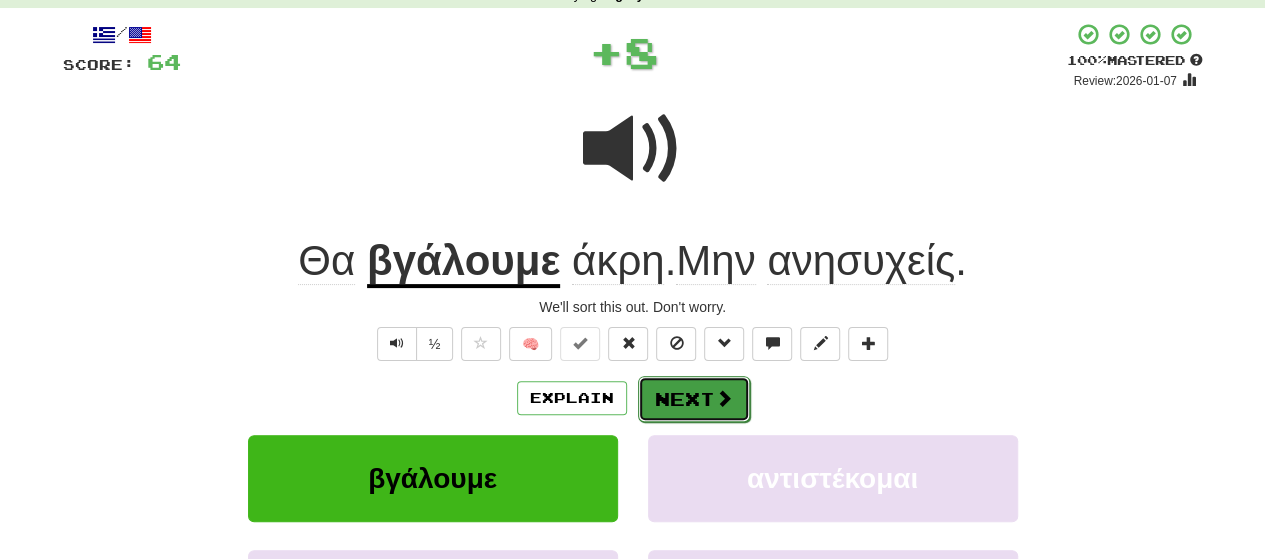 click on "Next" at bounding box center (694, 399) 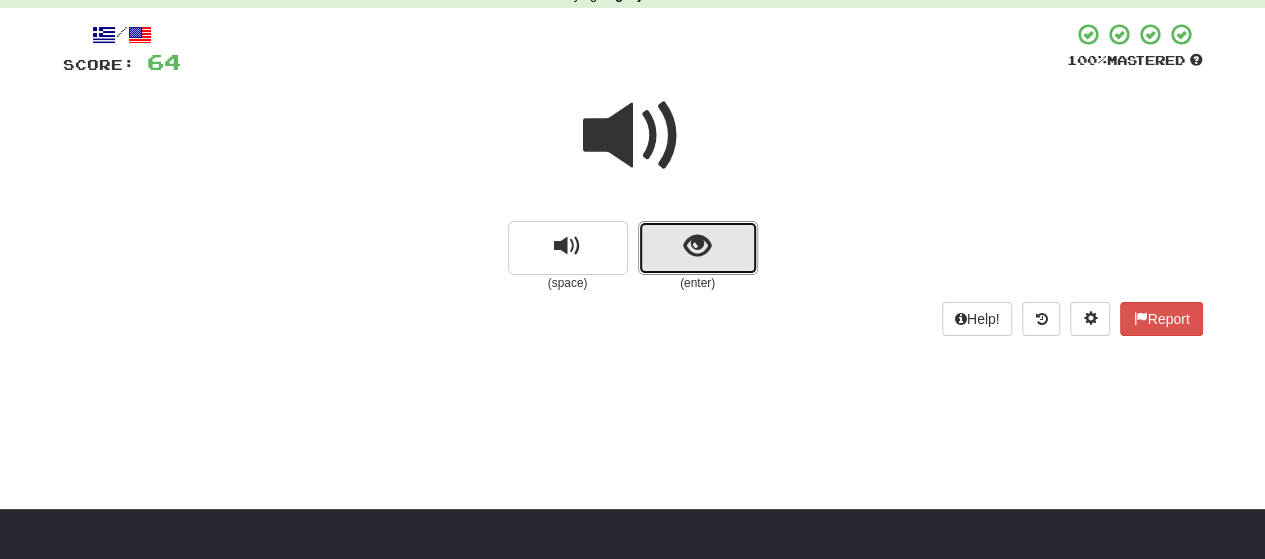 click at bounding box center [697, 246] 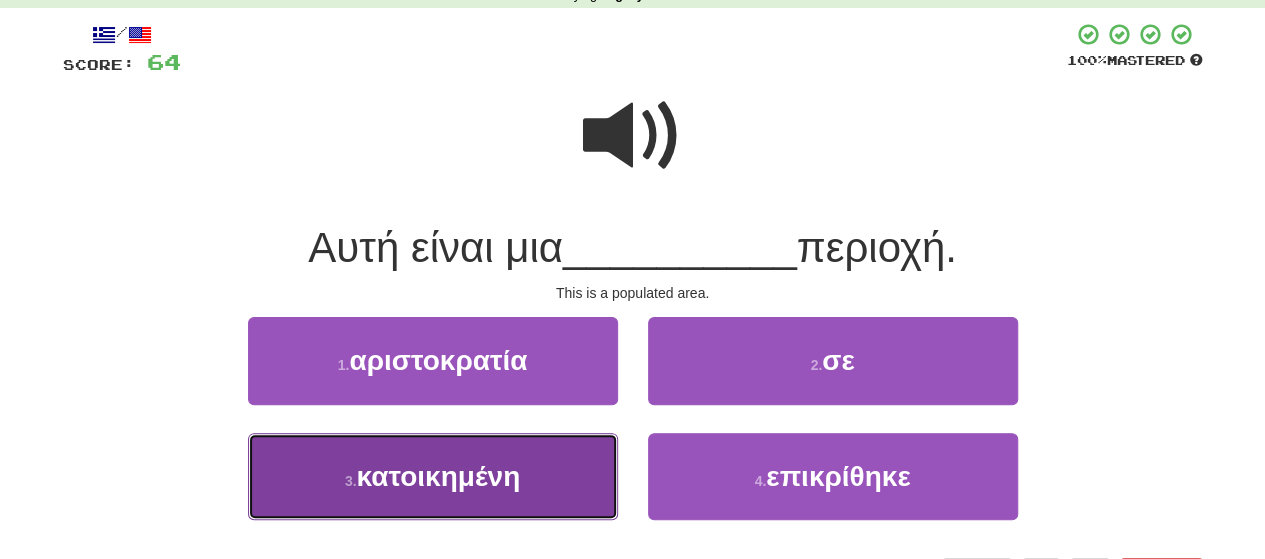 click on "3 .  κατοικημένη" at bounding box center (433, 476) 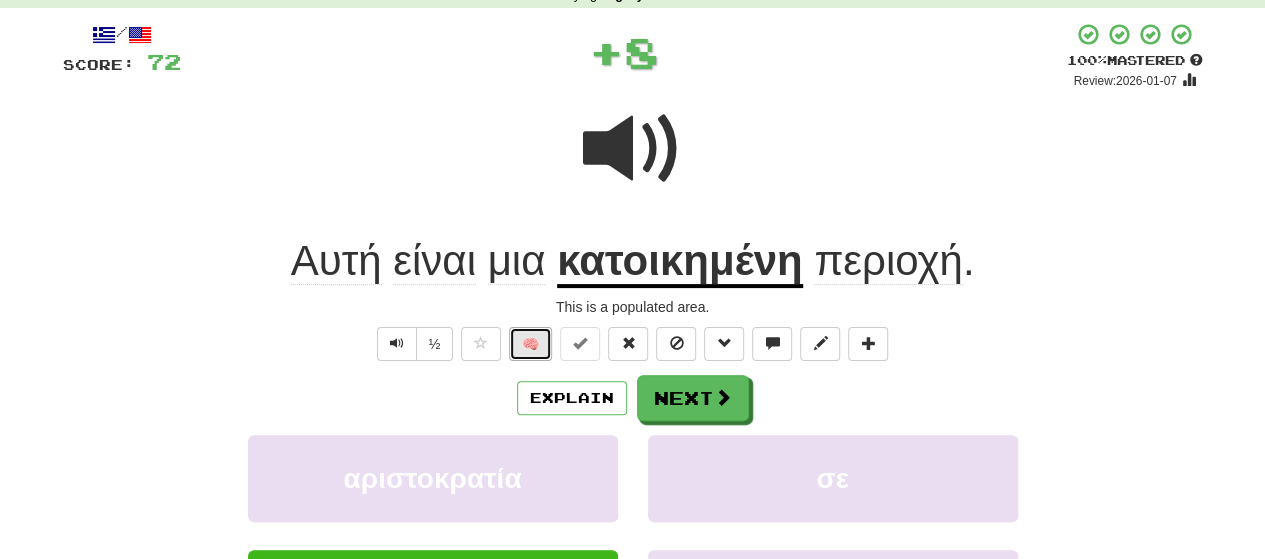 click on "🧠" at bounding box center (530, 344) 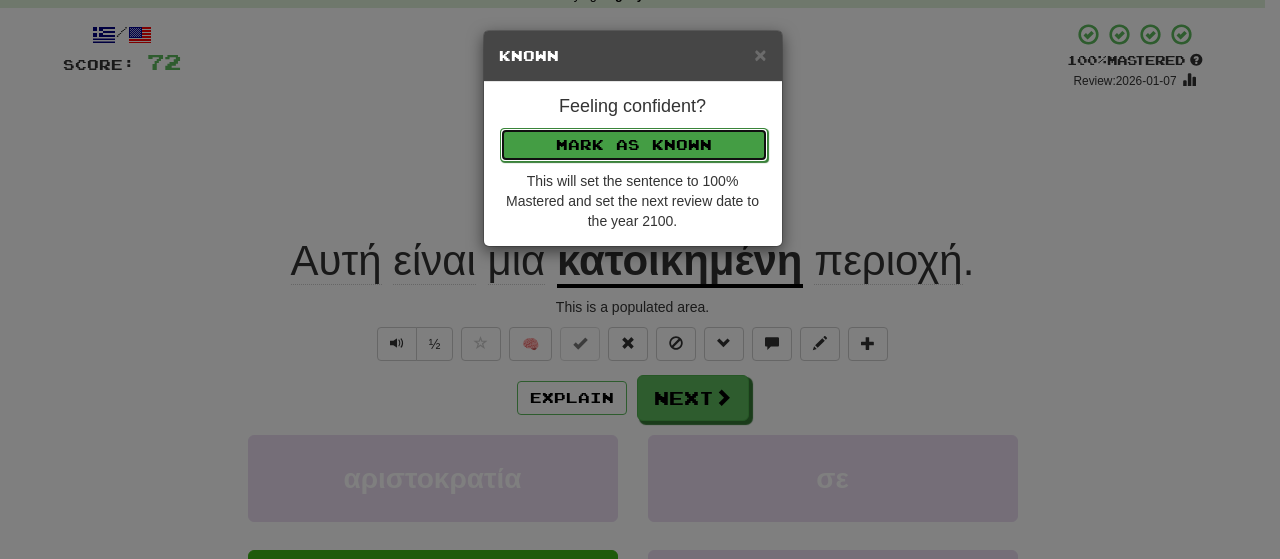 click on "Mark as Known" at bounding box center (634, 145) 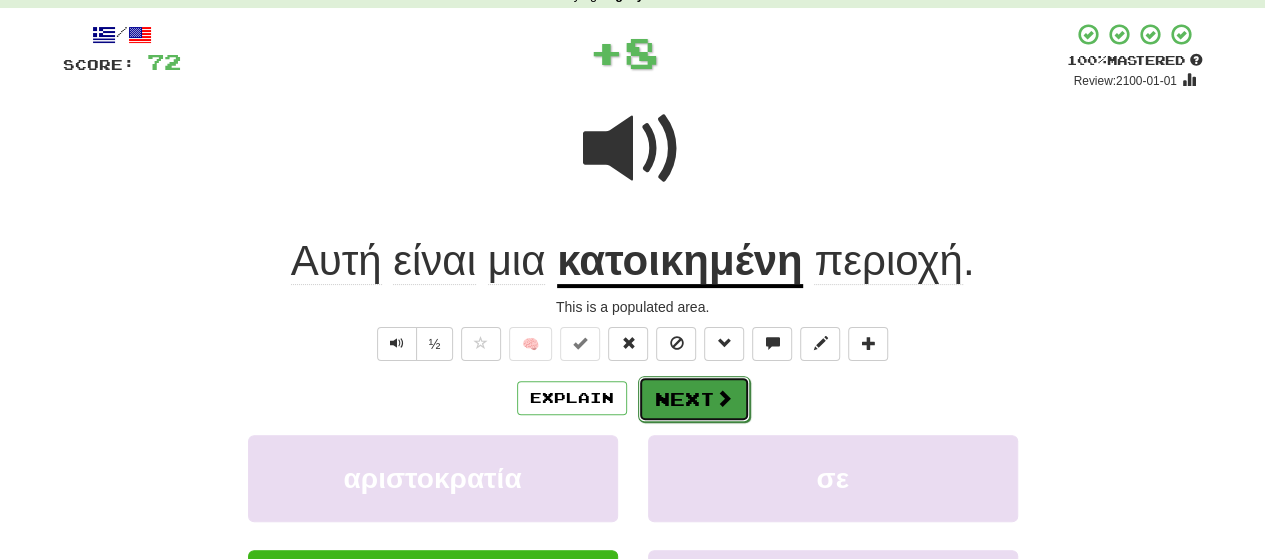 click on "Next" at bounding box center (694, 399) 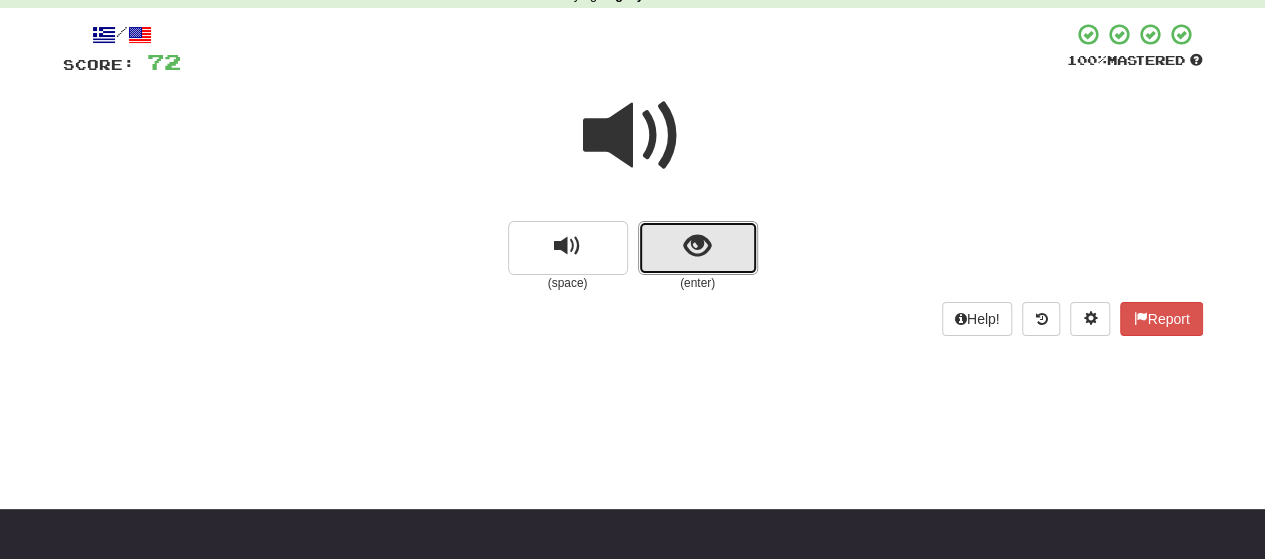click at bounding box center (698, 248) 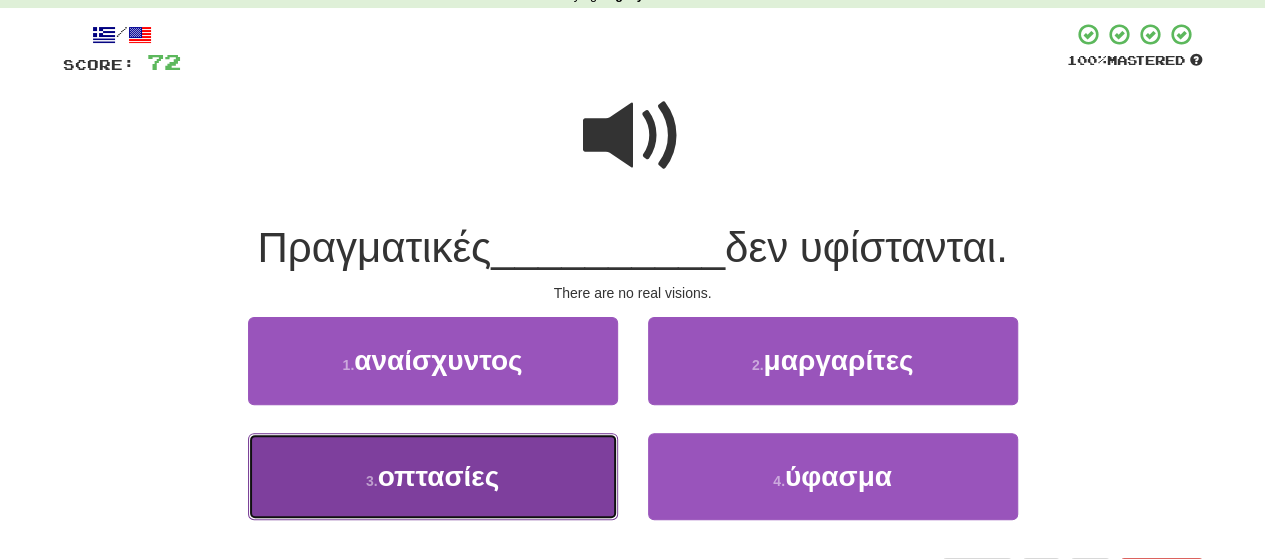 click on "3 .  οπτασίες" at bounding box center (433, 476) 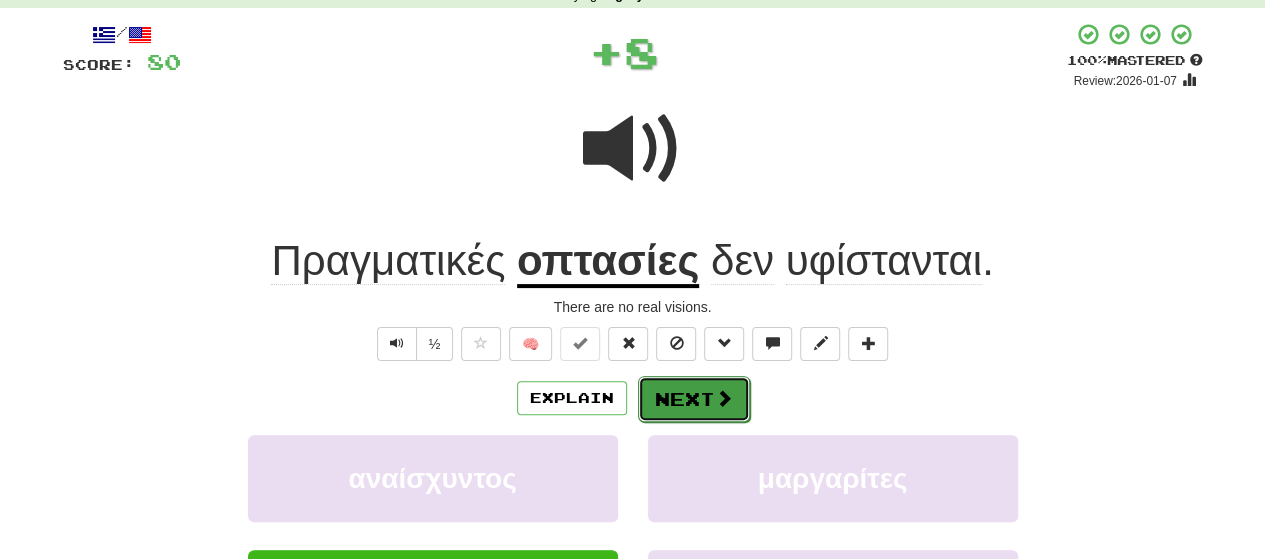 click on "Next" at bounding box center (694, 399) 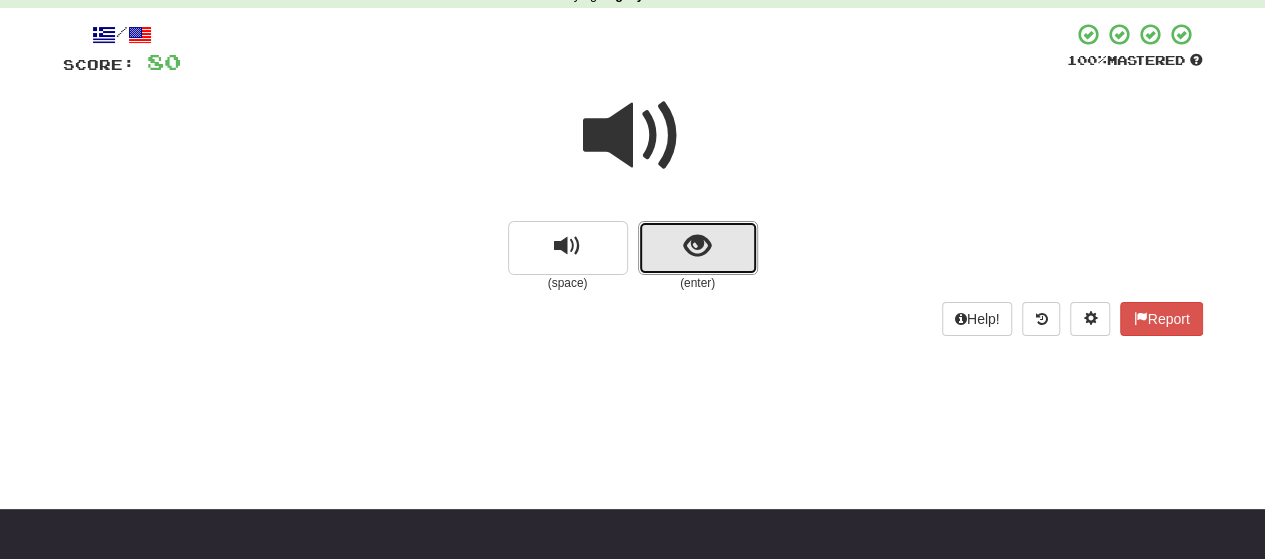 click at bounding box center (698, 248) 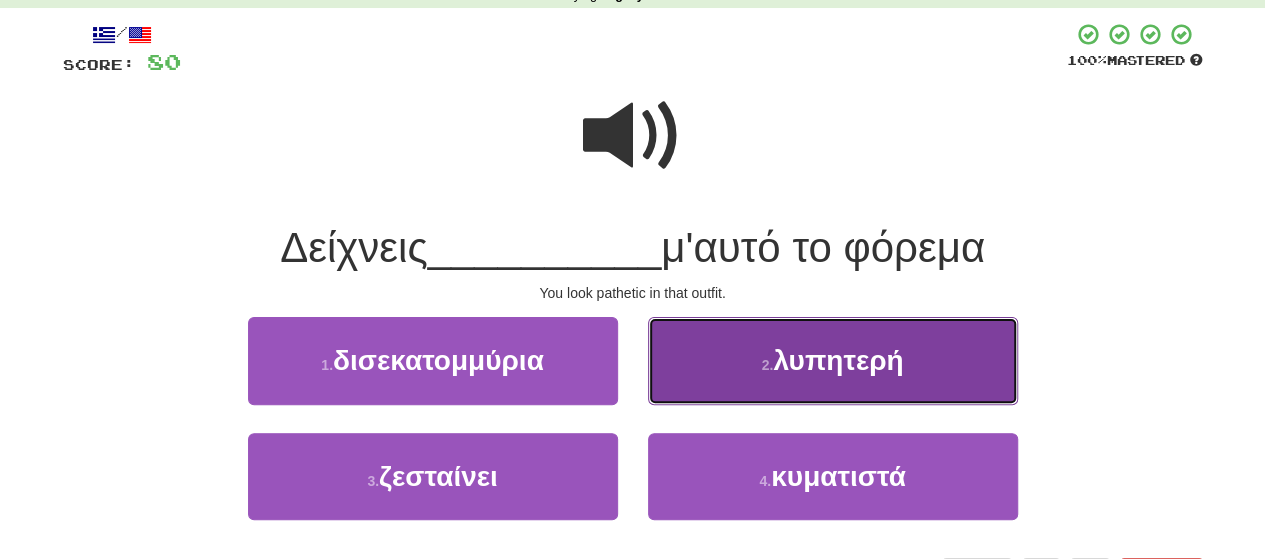 click on "λυπητερή" at bounding box center [838, 360] 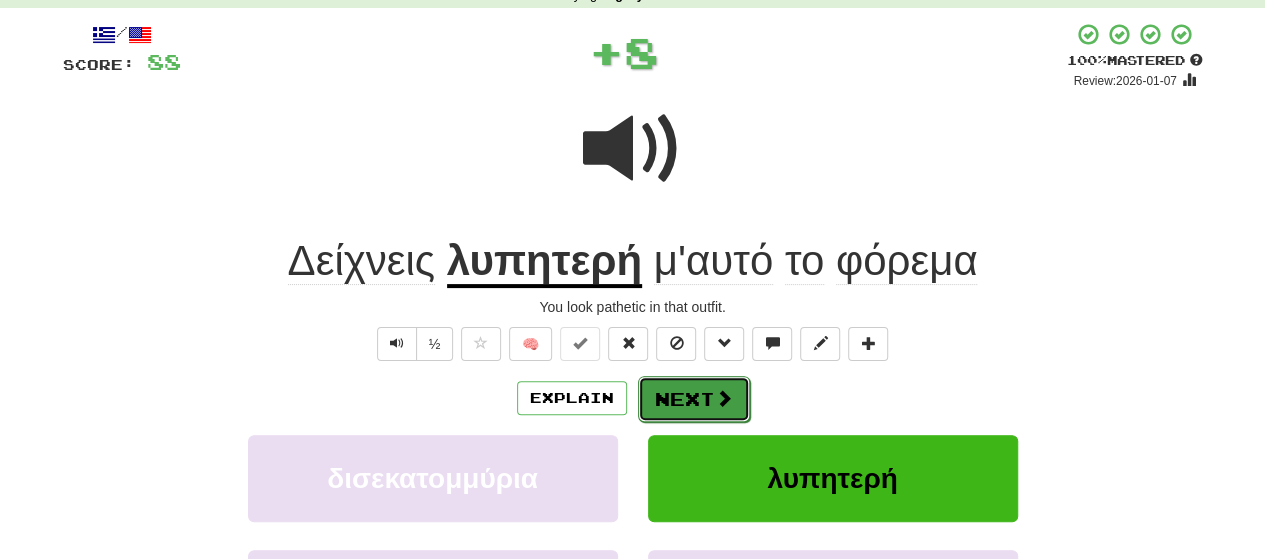 click on "Next" at bounding box center (694, 399) 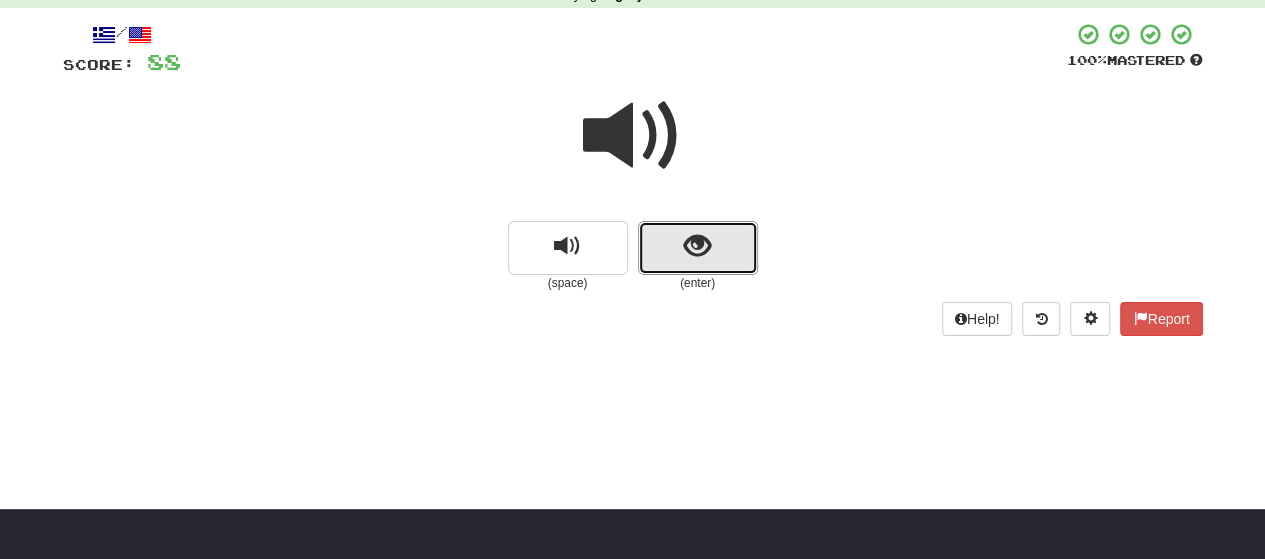 click at bounding box center [698, 248] 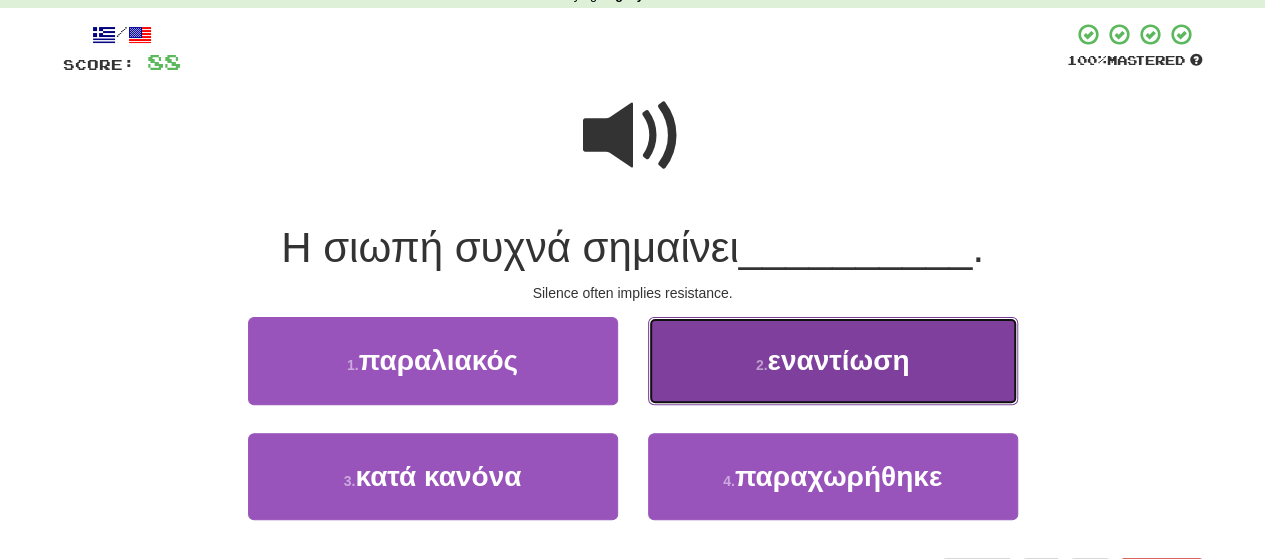 click on "εναντίωση" at bounding box center [838, 360] 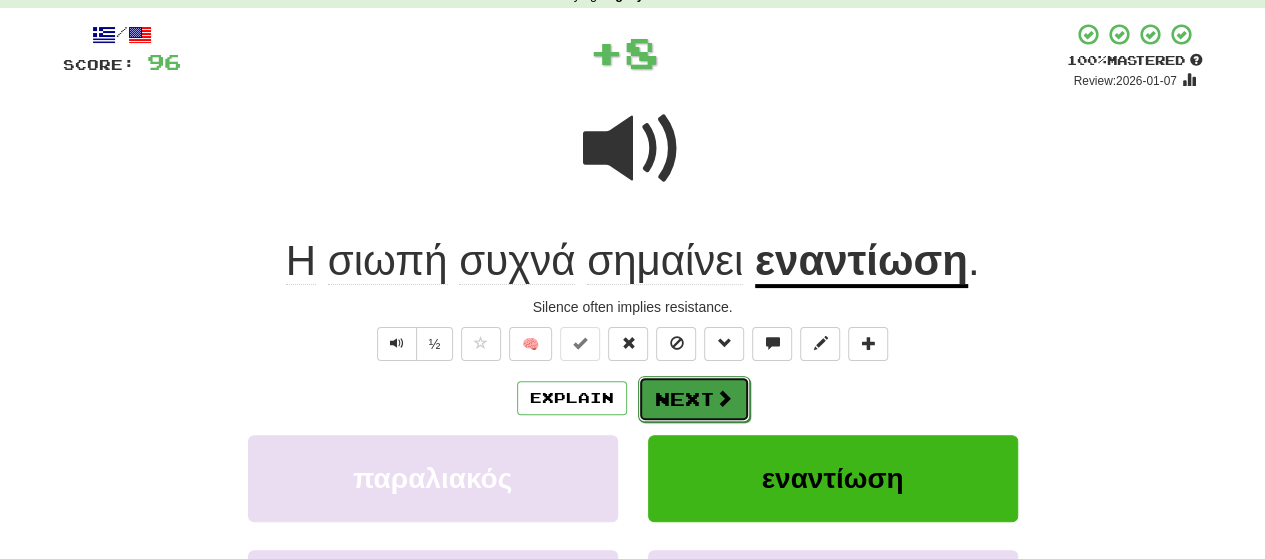 click on "Next" at bounding box center [694, 399] 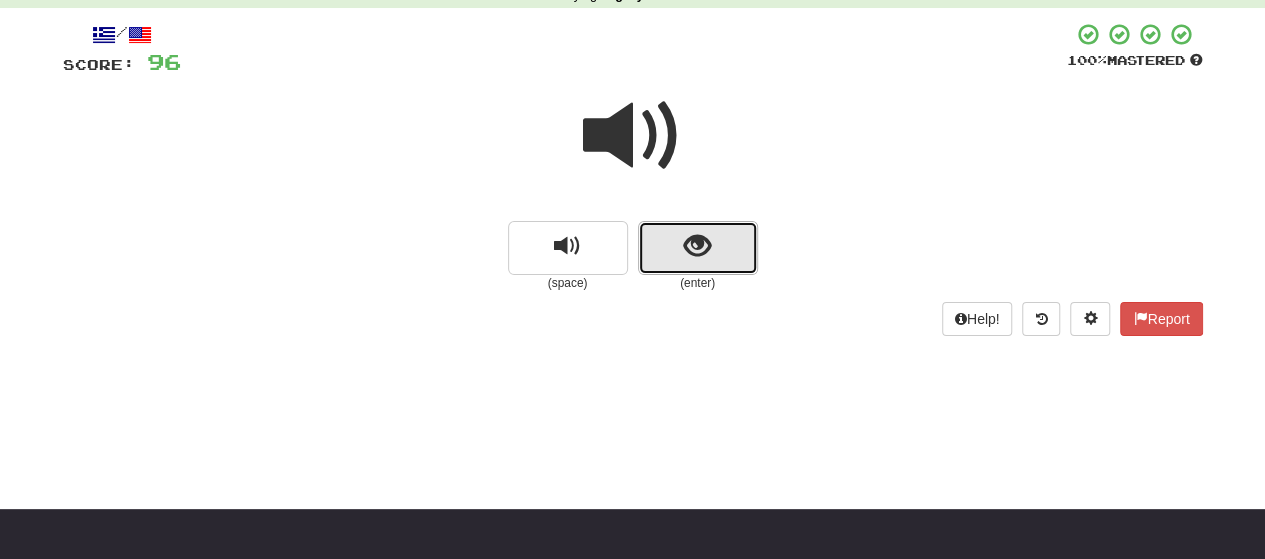 click at bounding box center (698, 248) 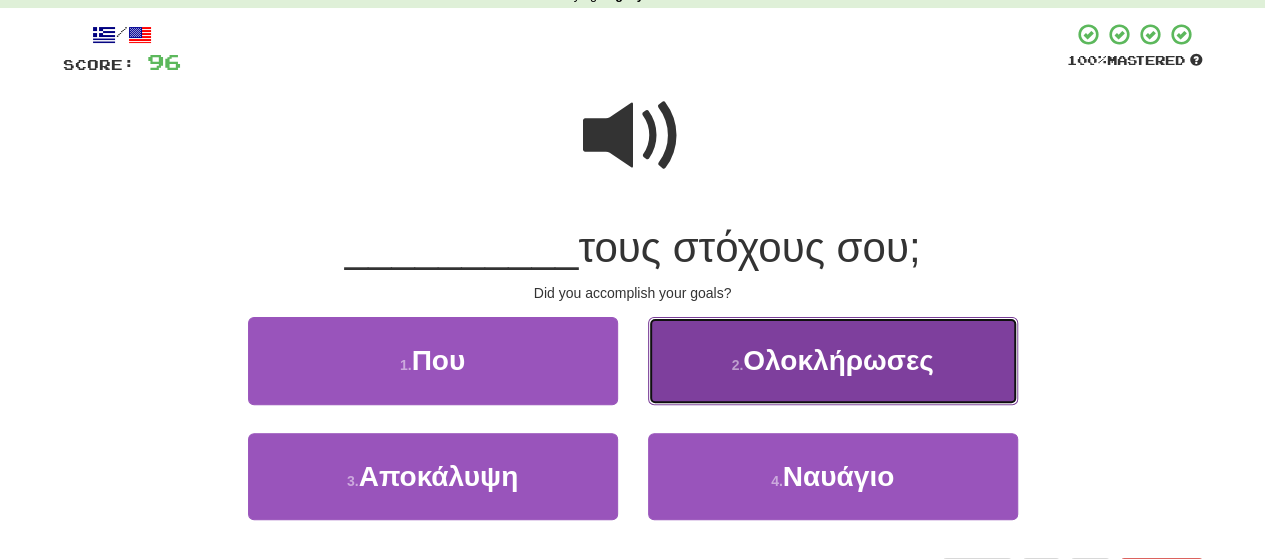 click on "Ολοκλήρωσες" at bounding box center [838, 360] 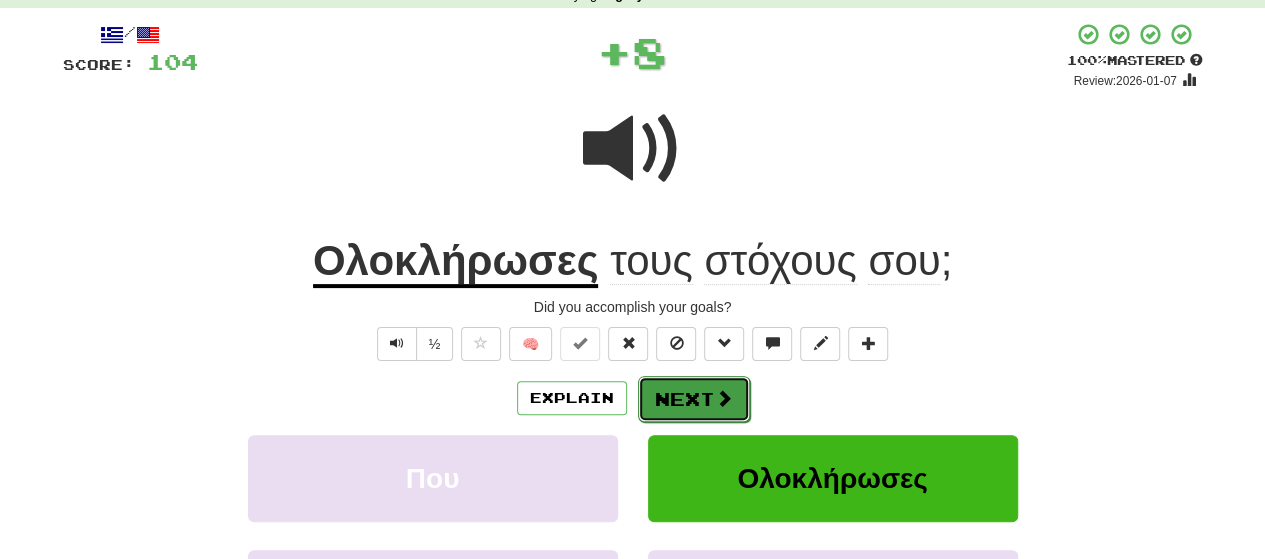 click at bounding box center (724, 398) 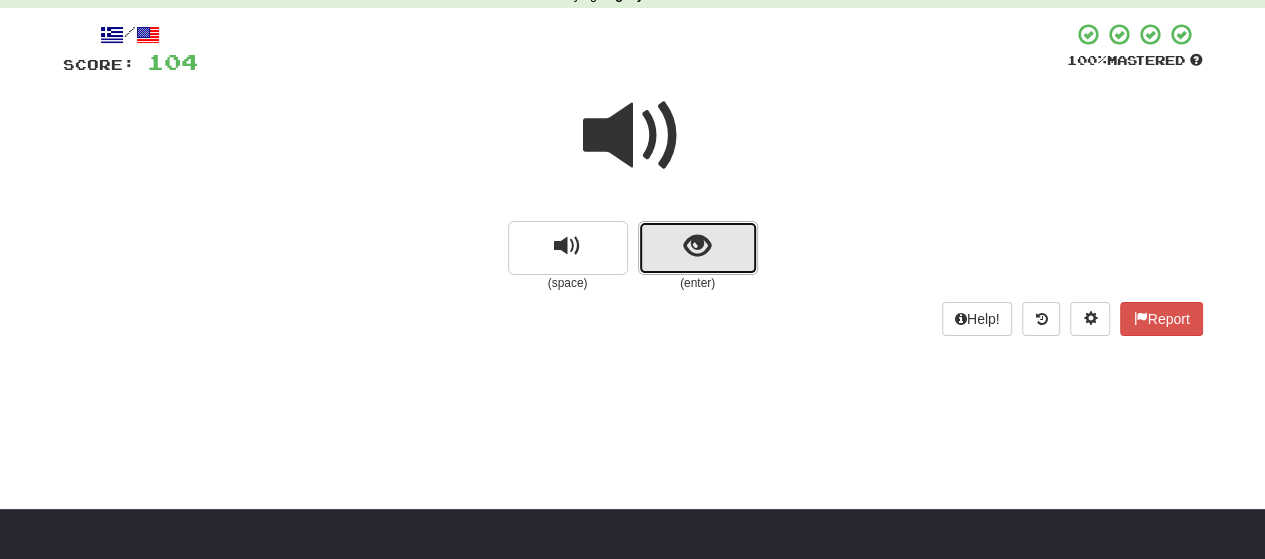 click at bounding box center (698, 248) 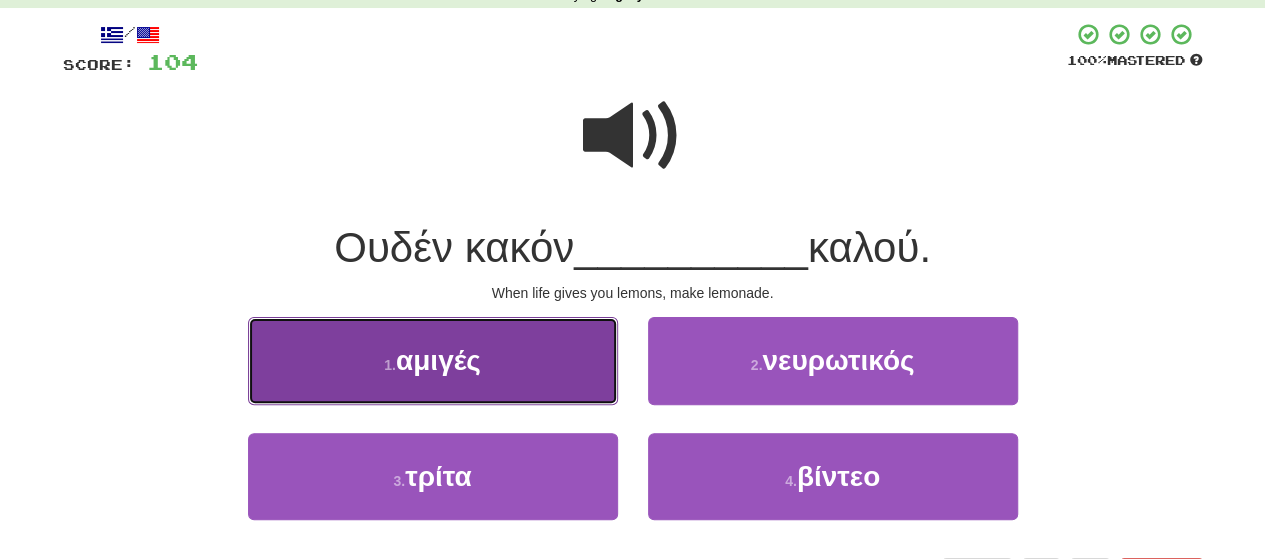 click on "1 .  αμιγές" at bounding box center (433, 360) 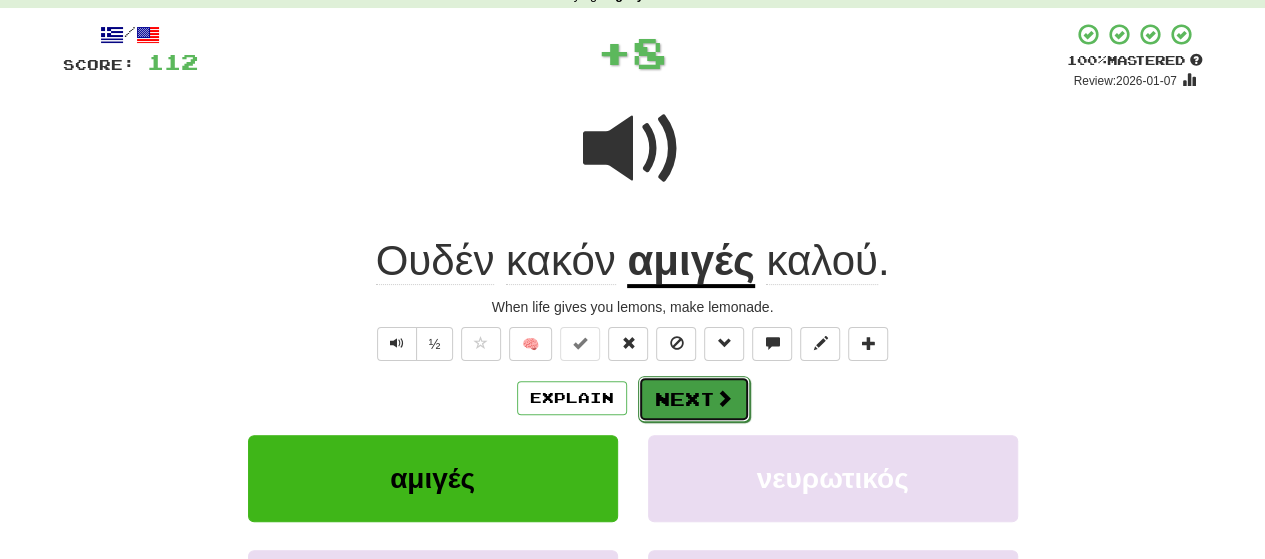 click on "Next" at bounding box center (694, 399) 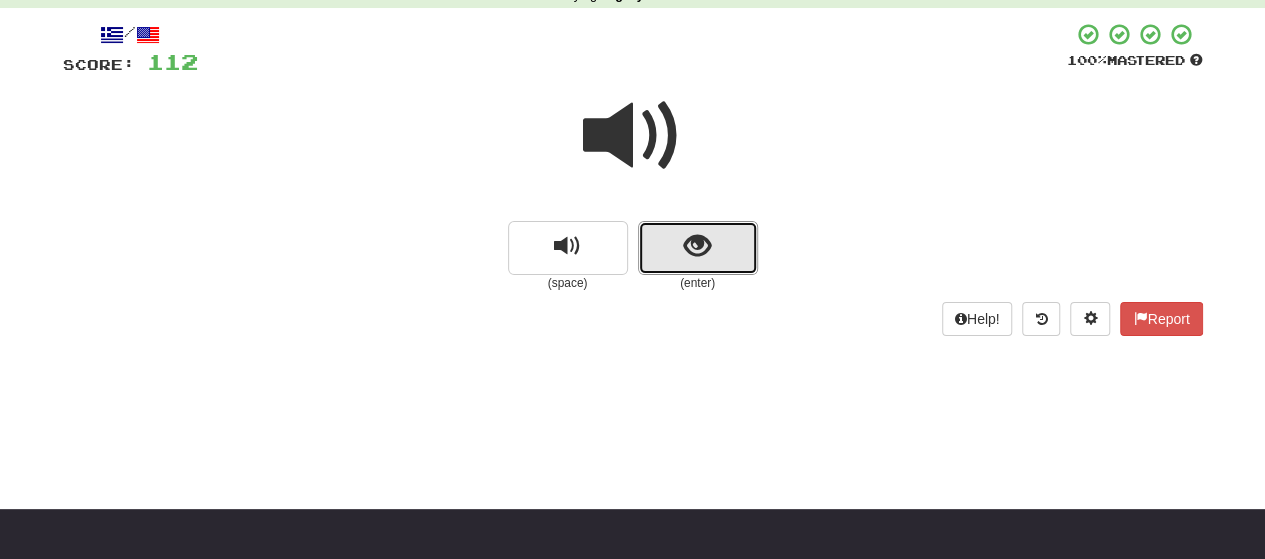 click at bounding box center [698, 248] 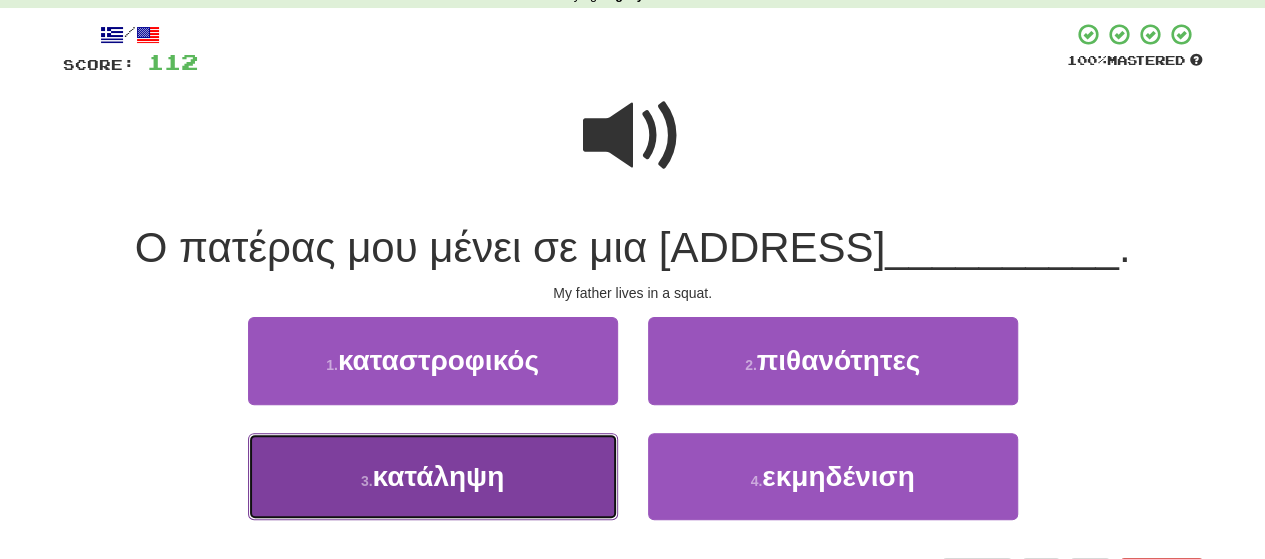 click on "3 .  κατάληψη" at bounding box center (433, 476) 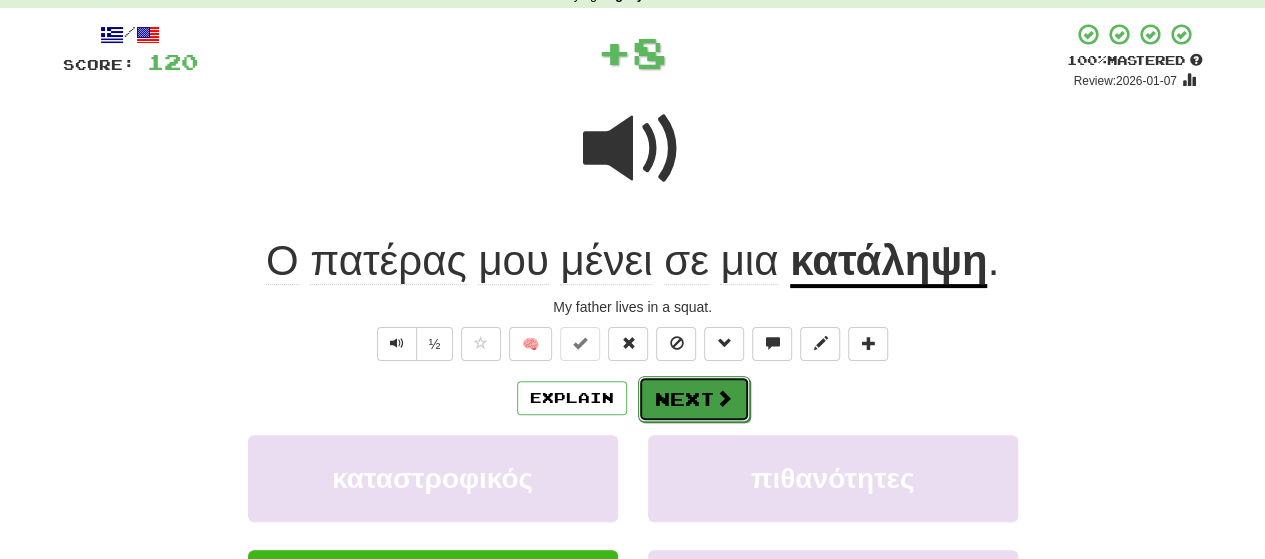 click on "Next" at bounding box center (694, 399) 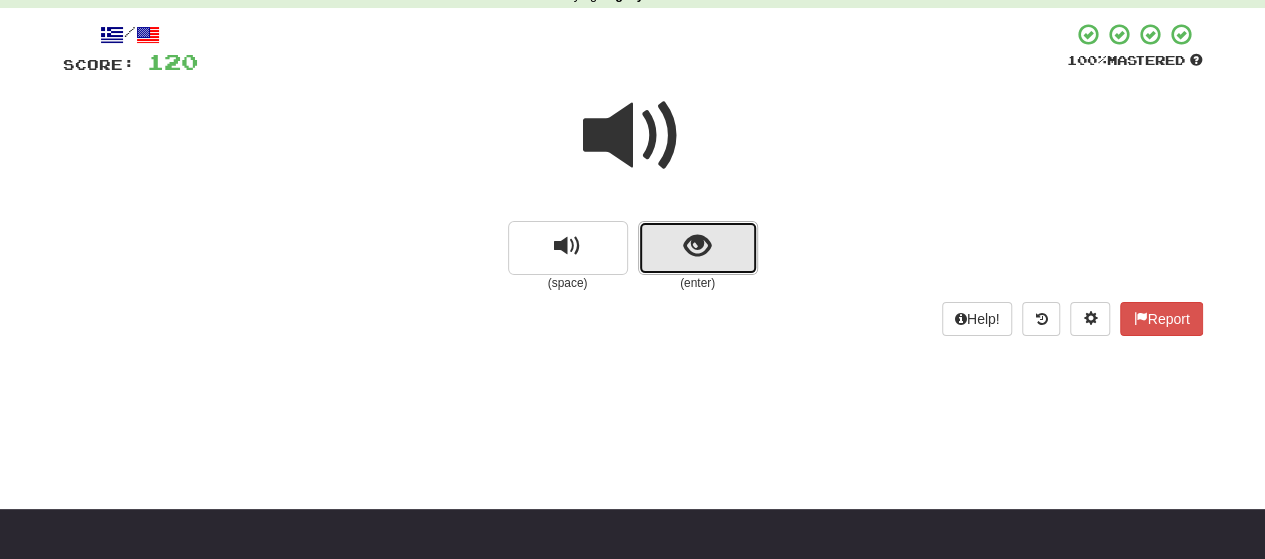 click at bounding box center [697, 246] 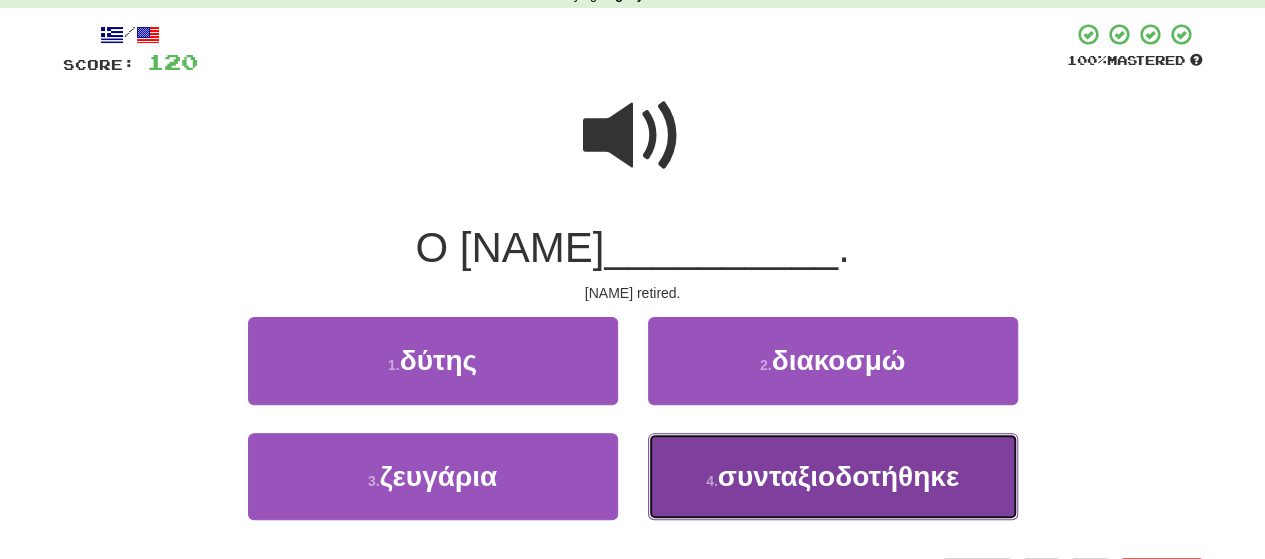 click on "4 .  συνταξιοδοτήθηκε" at bounding box center [833, 476] 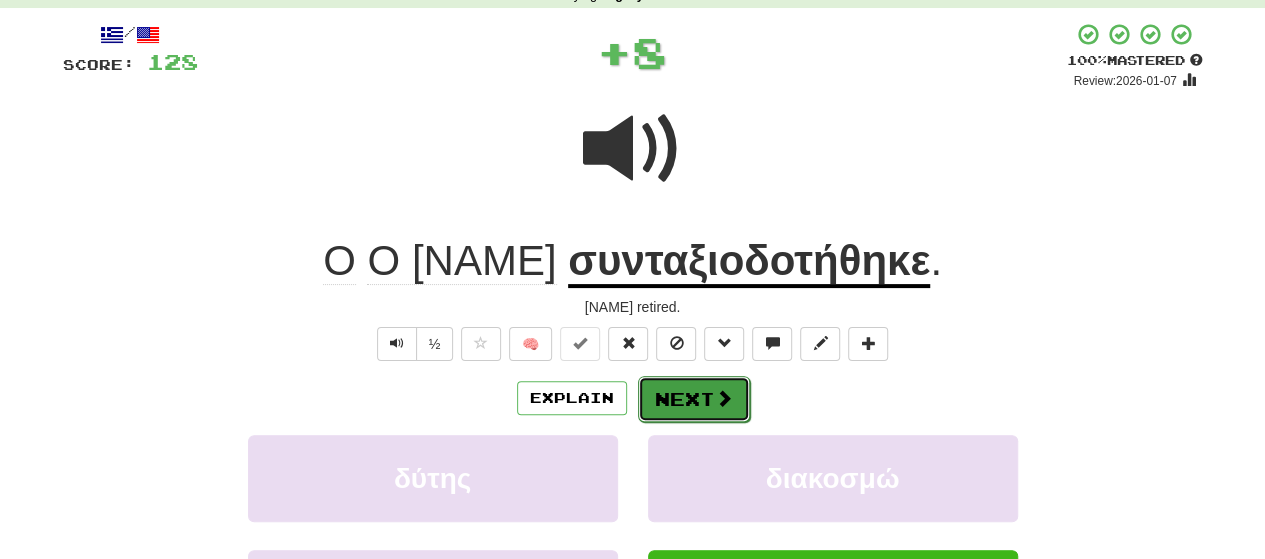 click on "Next" at bounding box center [694, 399] 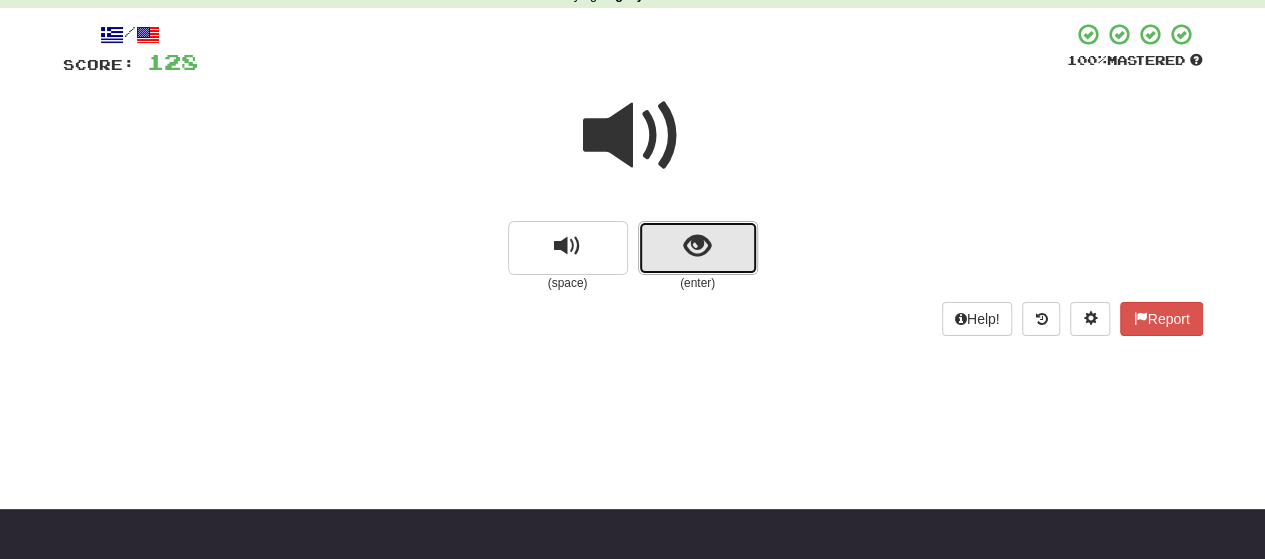 click at bounding box center [698, 248] 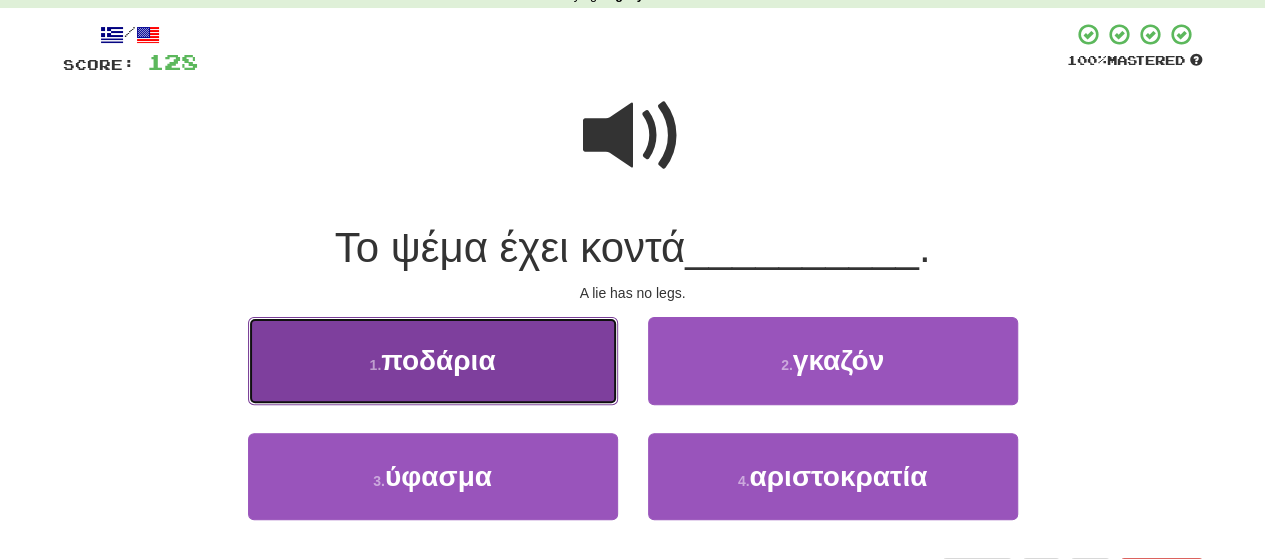 click on "1 .  ποδάρια" at bounding box center (433, 360) 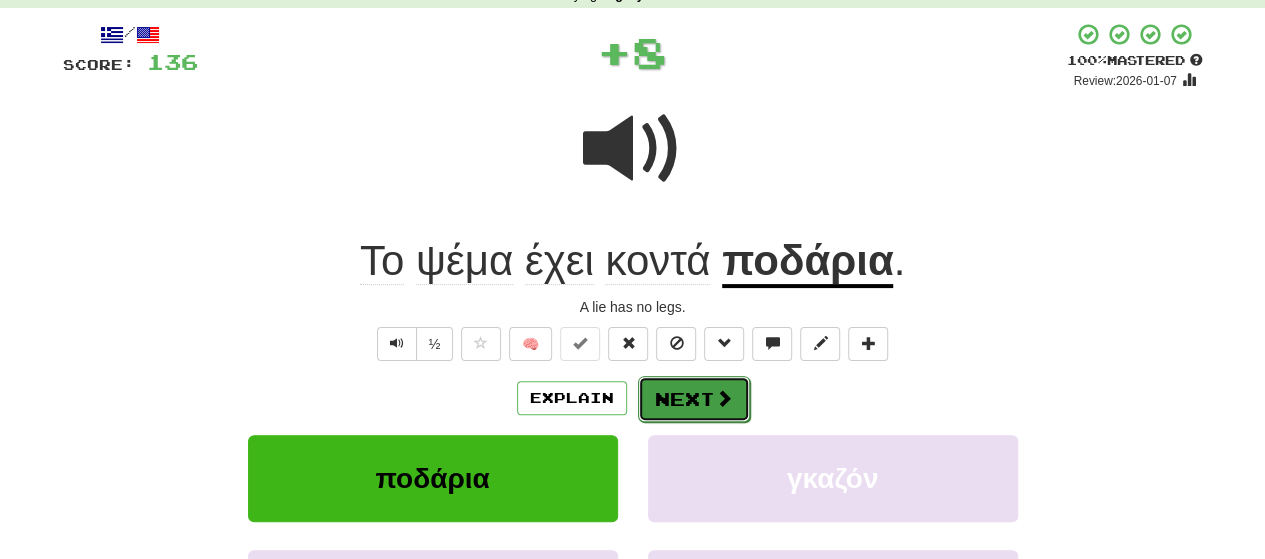 click on "Next" at bounding box center (694, 399) 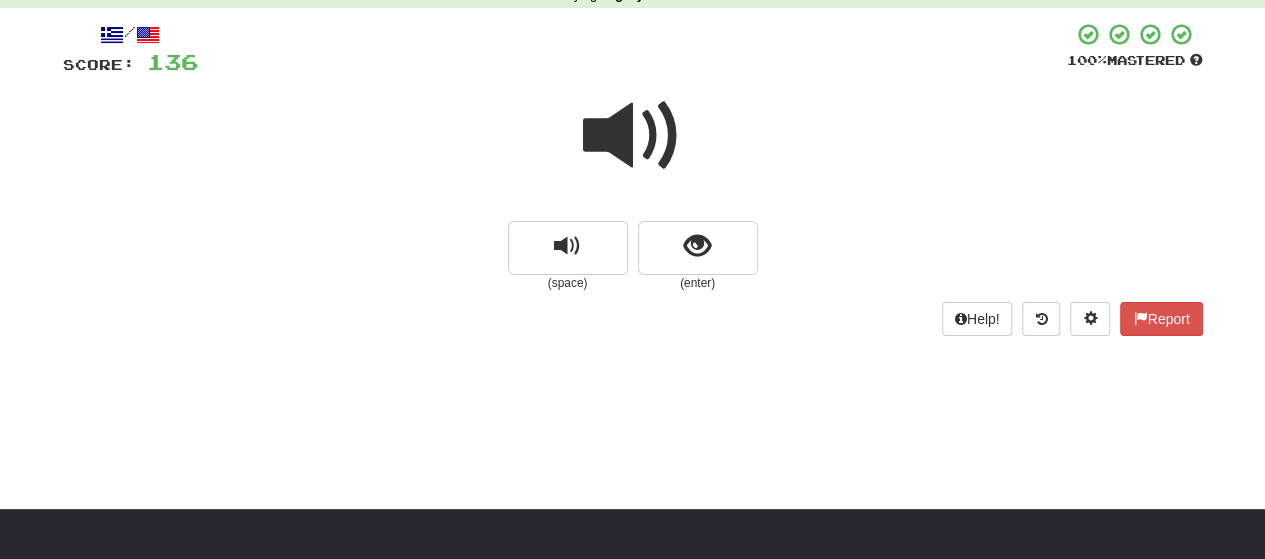 click at bounding box center (633, 136) 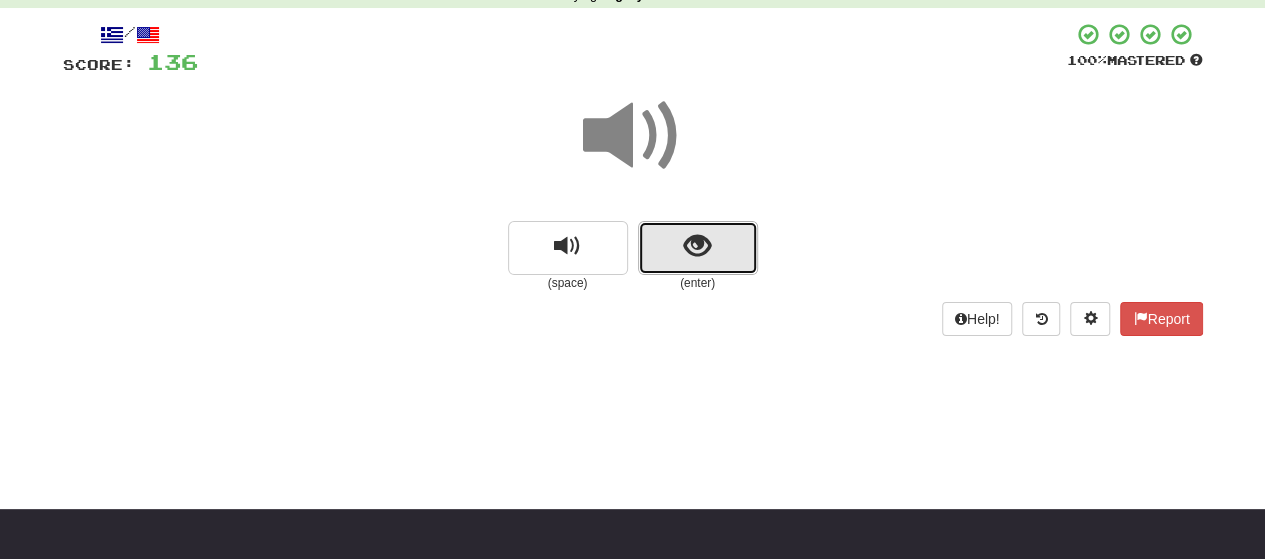 click at bounding box center (698, 248) 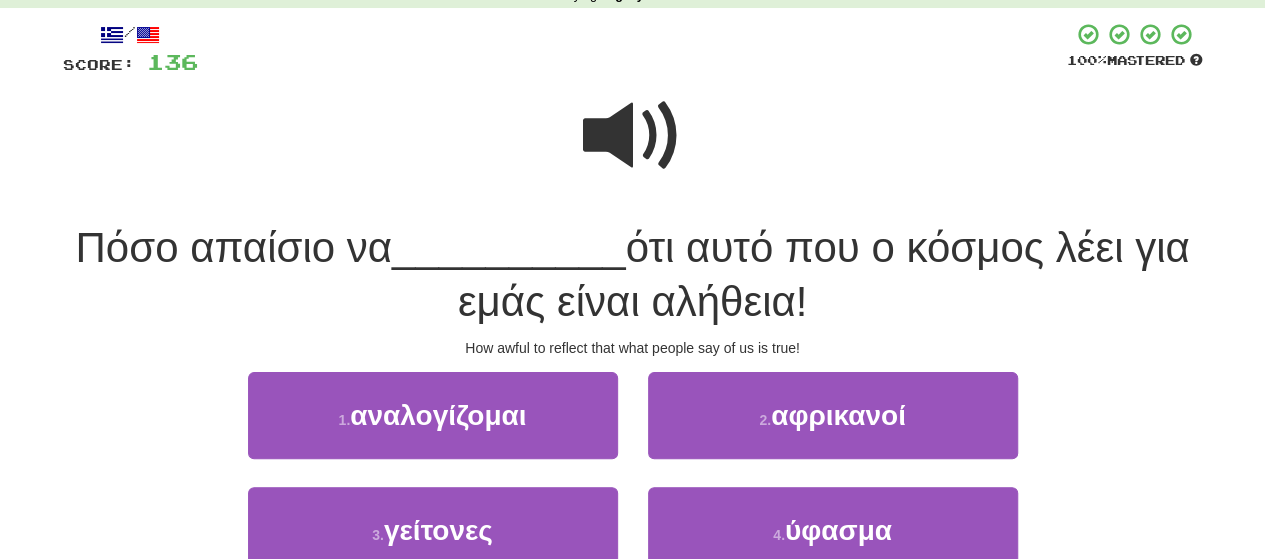 click at bounding box center [633, 136] 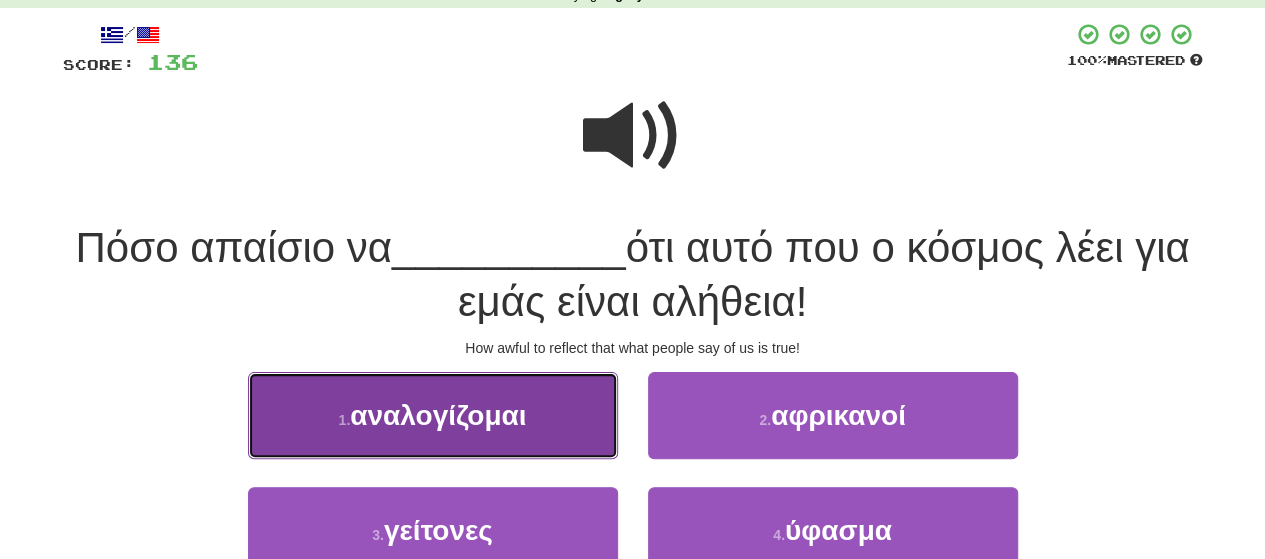 click on "1 .  αναλογίζομαι" at bounding box center [433, 415] 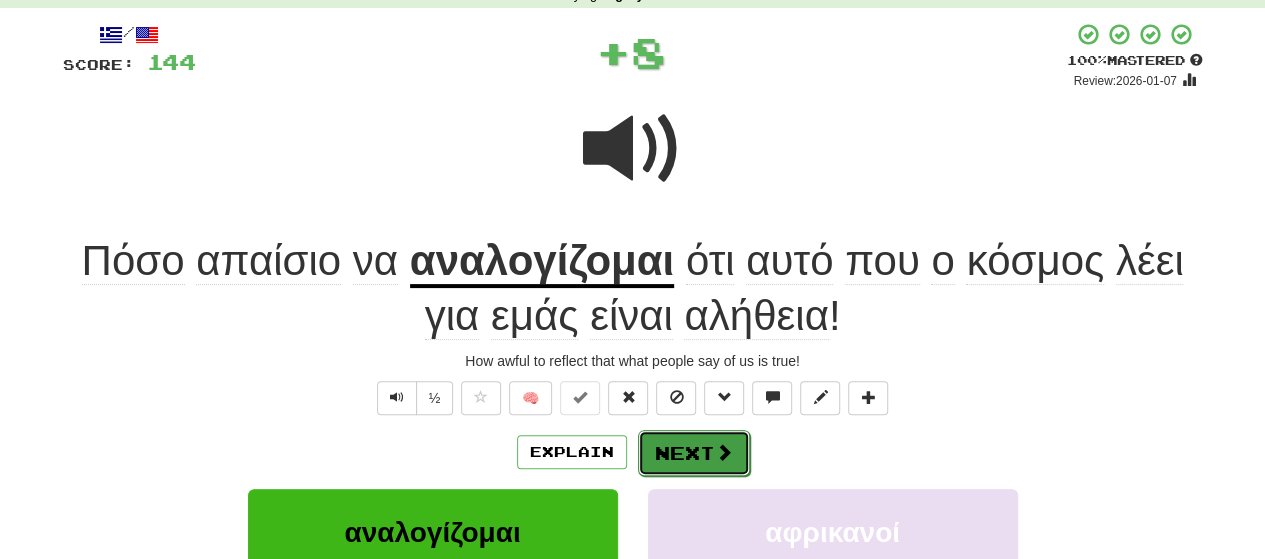 click on "Next" at bounding box center [694, 453] 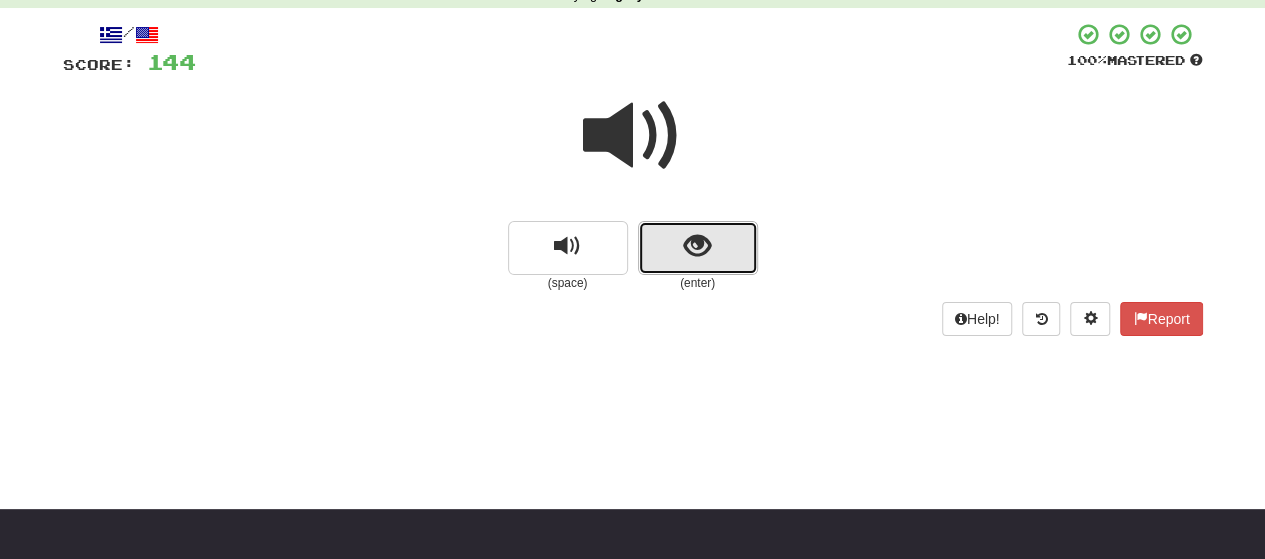 click at bounding box center (698, 248) 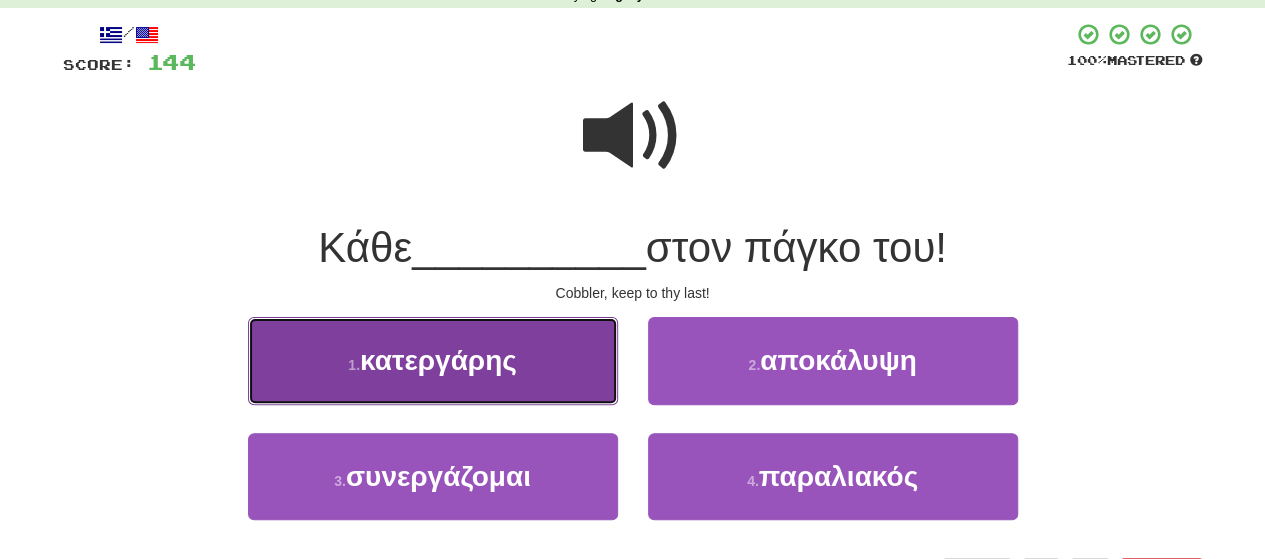 click on "1 .  κατεργάρης" at bounding box center (433, 360) 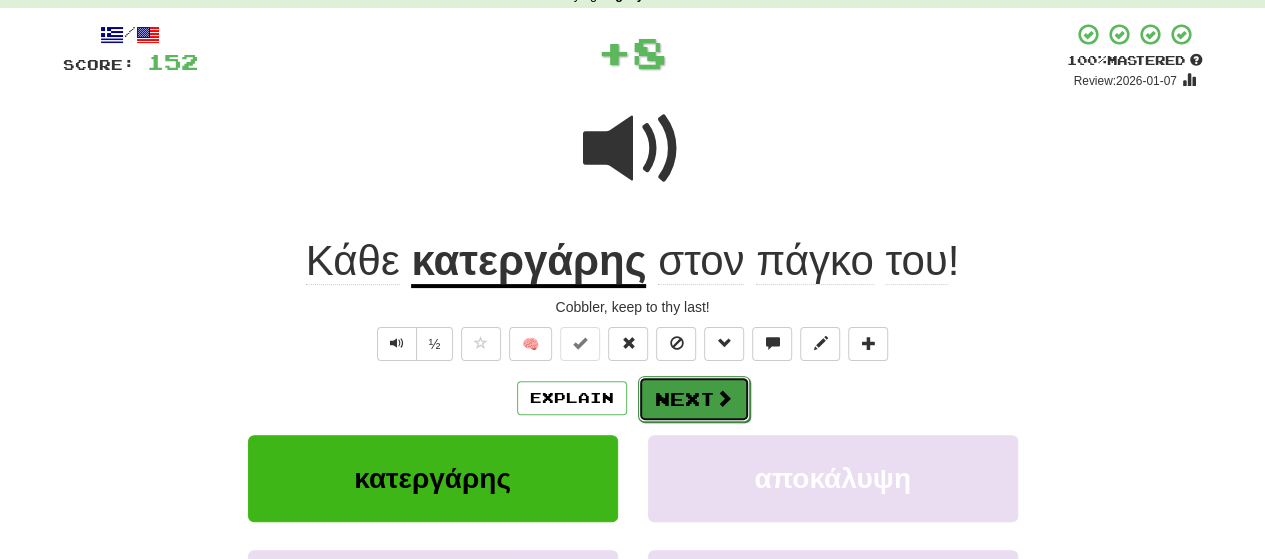 click on "Next" at bounding box center [694, 399] 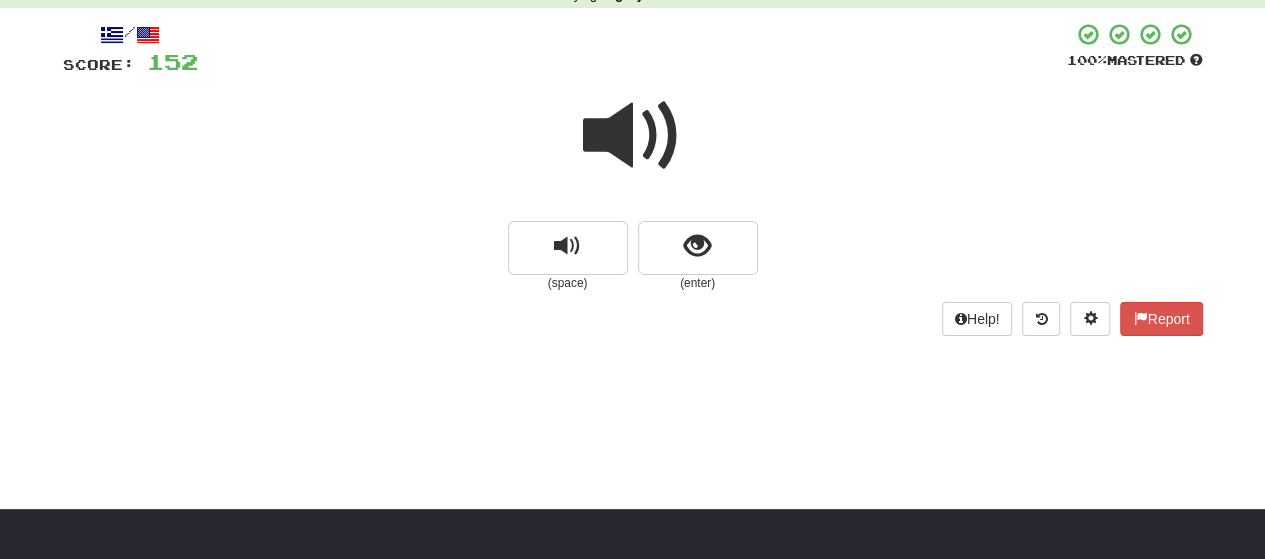 click at bounding box center (633, 136) 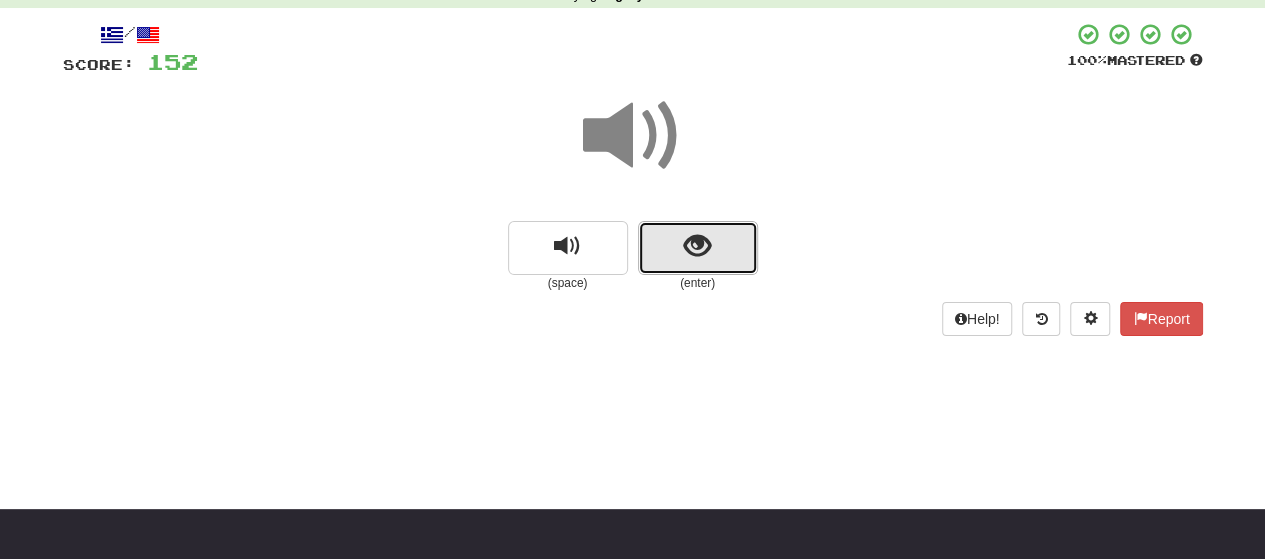 click at bounding box center [698, 248] 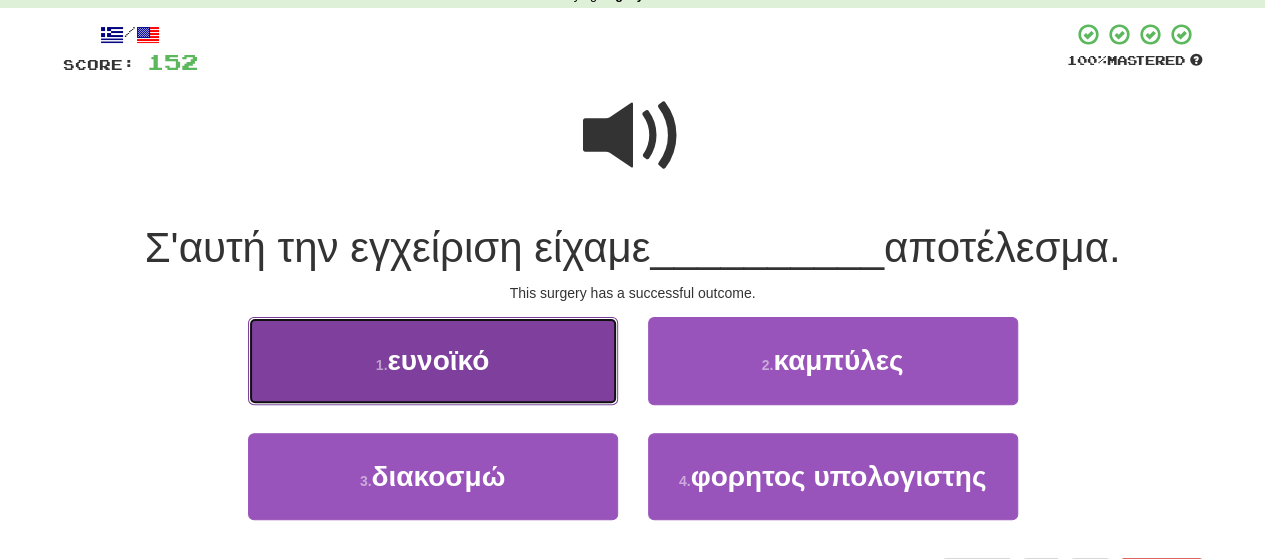 click on "1 .  ευνοϊκό" at bounding box center (433, 360) 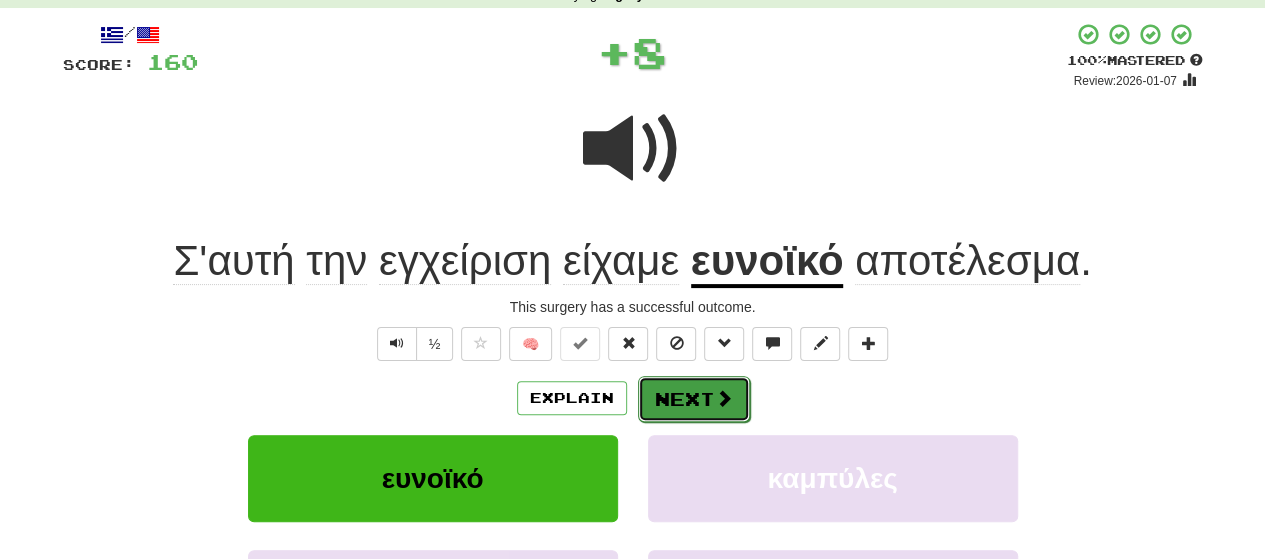 click on "Next" at bounding box center (694, 399) 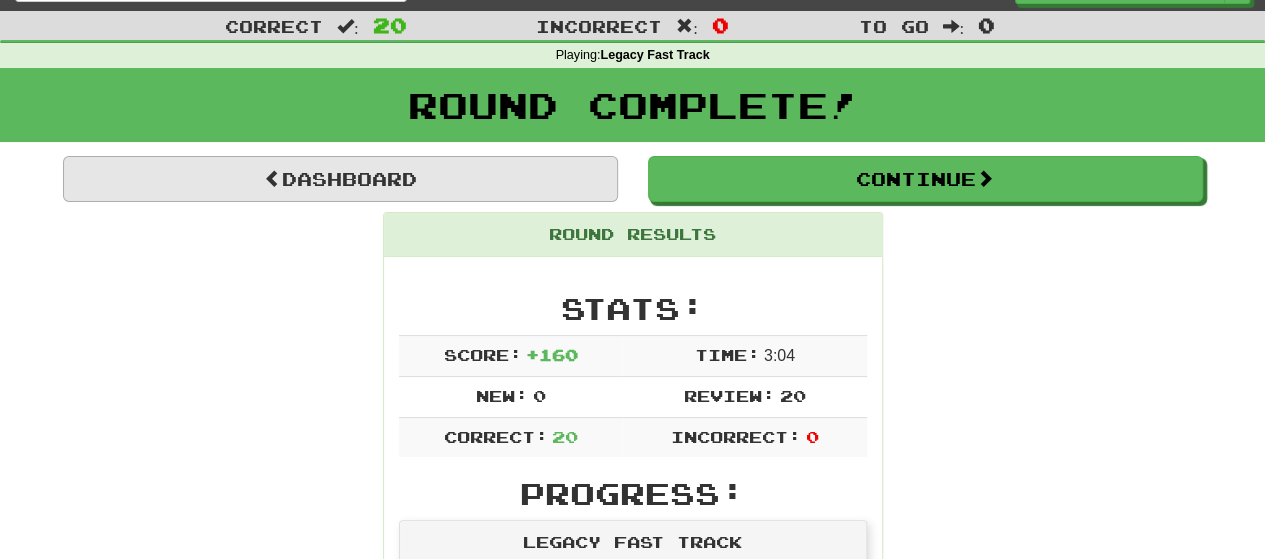 scroll, scrollTop: 0, scrollLeft: 0, axis: both 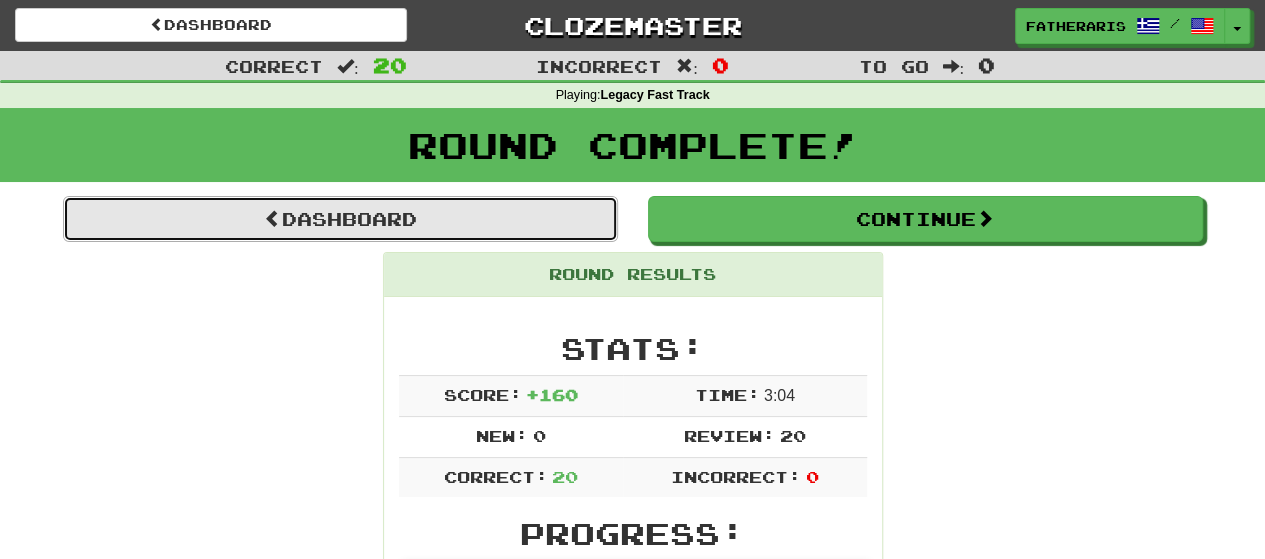 click on "Dashboard" at bounding box center [340, 219] 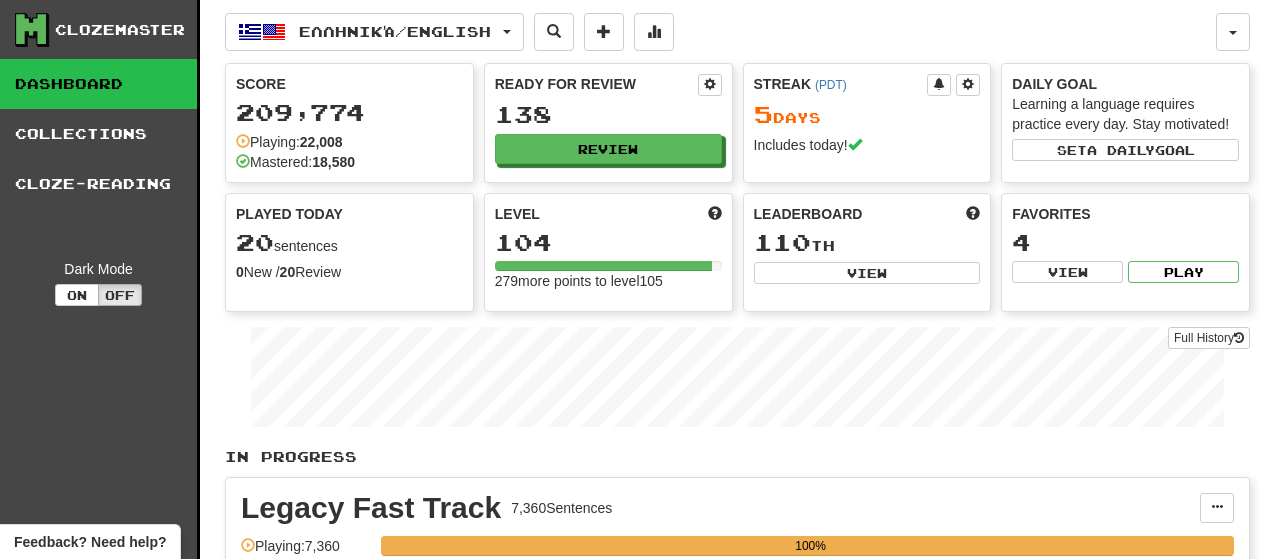 scroll, scrollTop: 0, scrollLeft: 0, axis: both 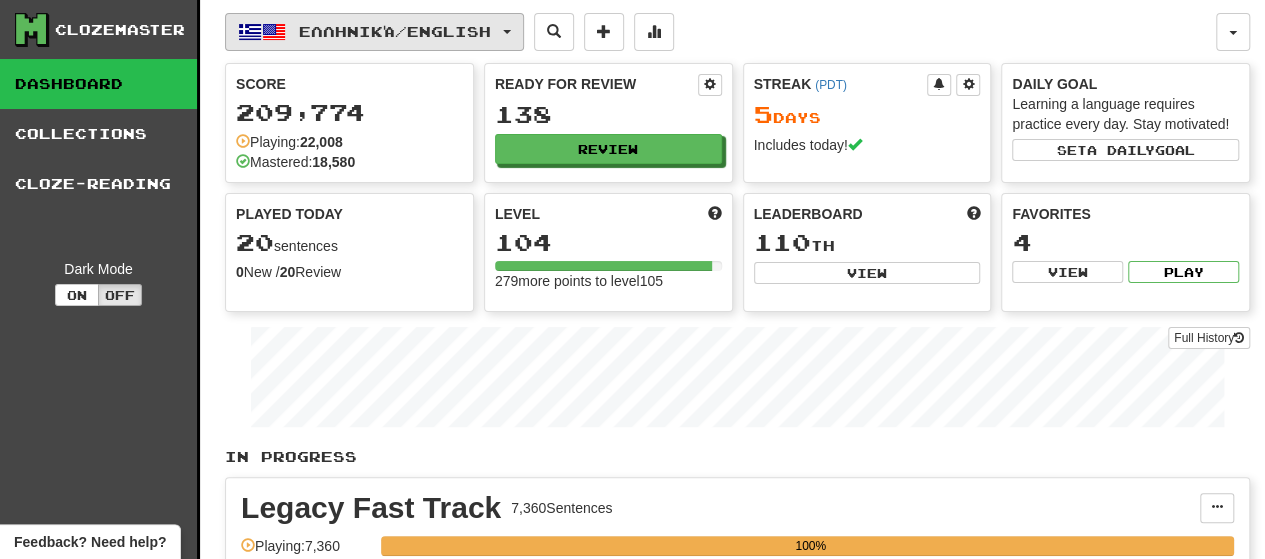 click at bounding box center (250, 32) 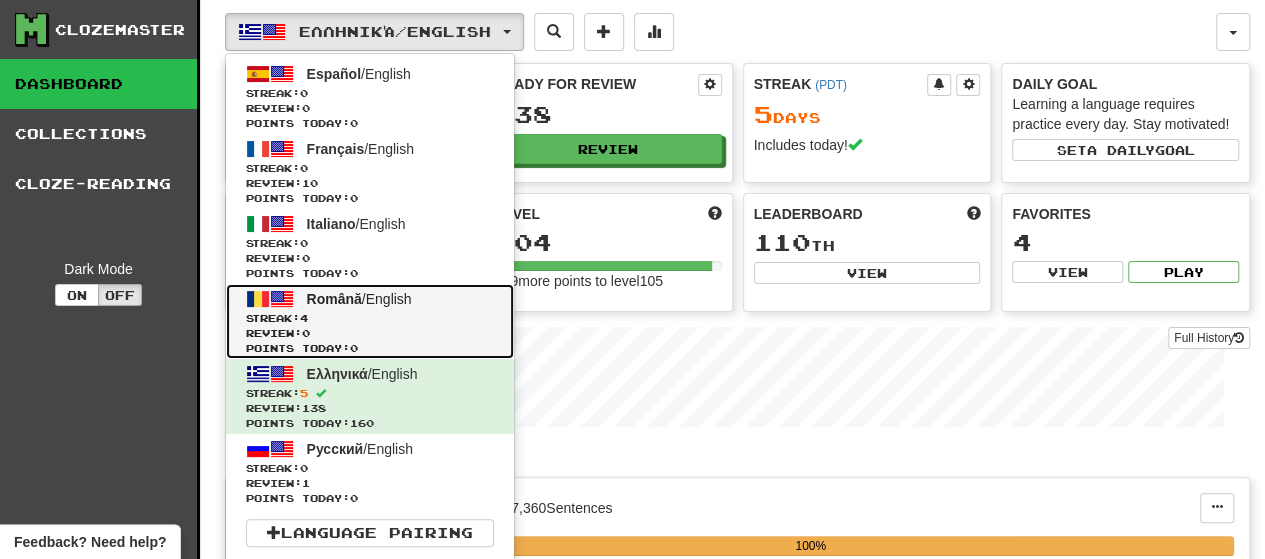 click at bounding box center (258, 299) 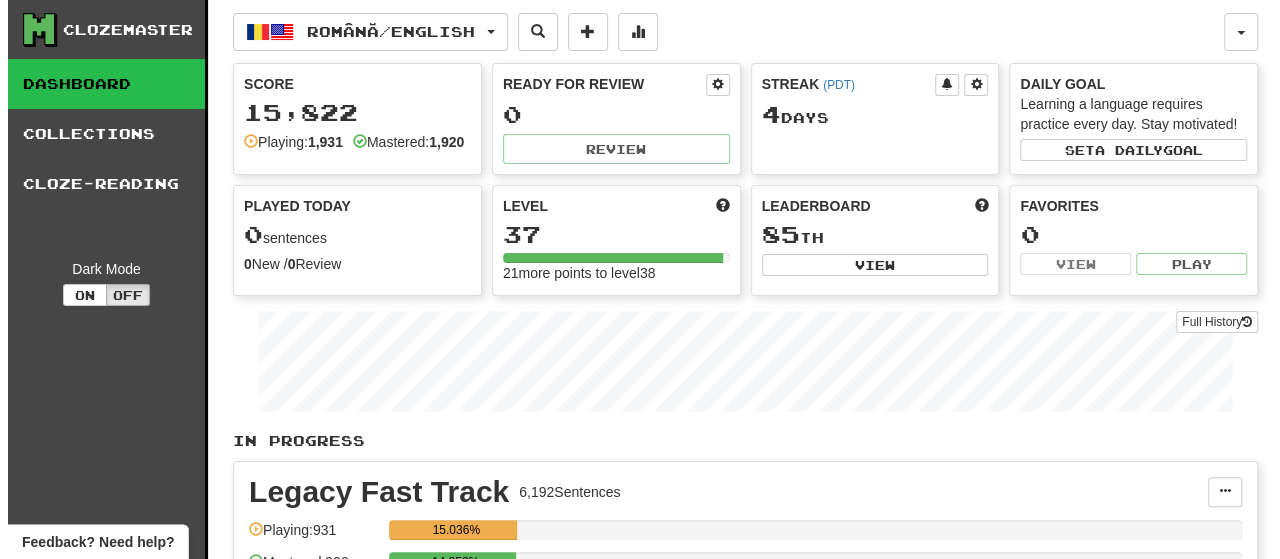 scroll, scrollTop: 100, scrollLeft: 0, axis: vertical 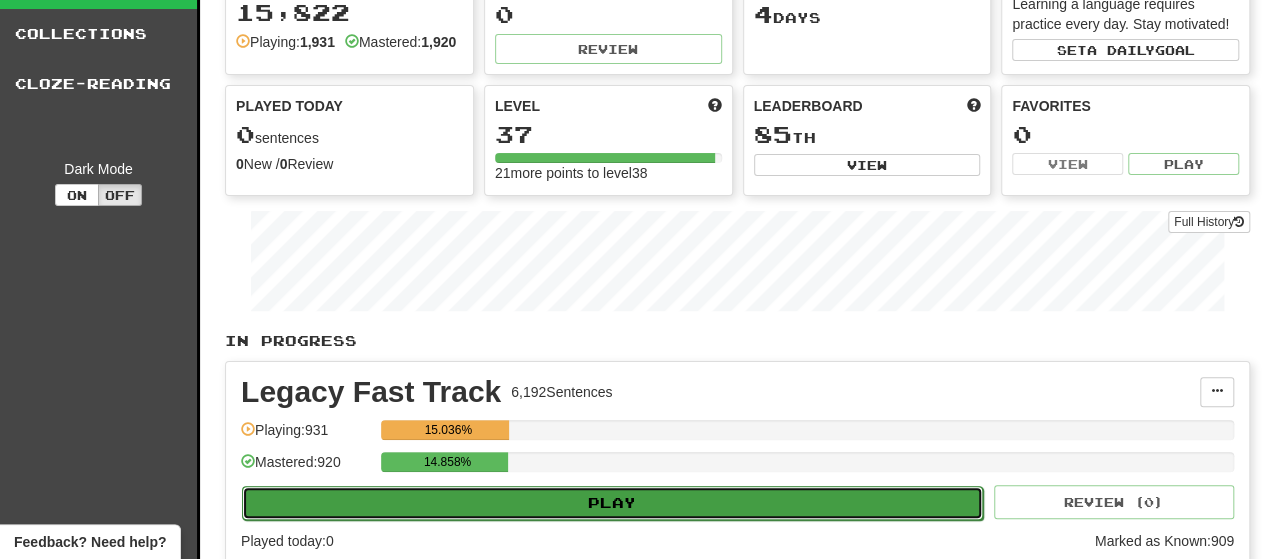 click on "Play" at bounding box center (612, 503) 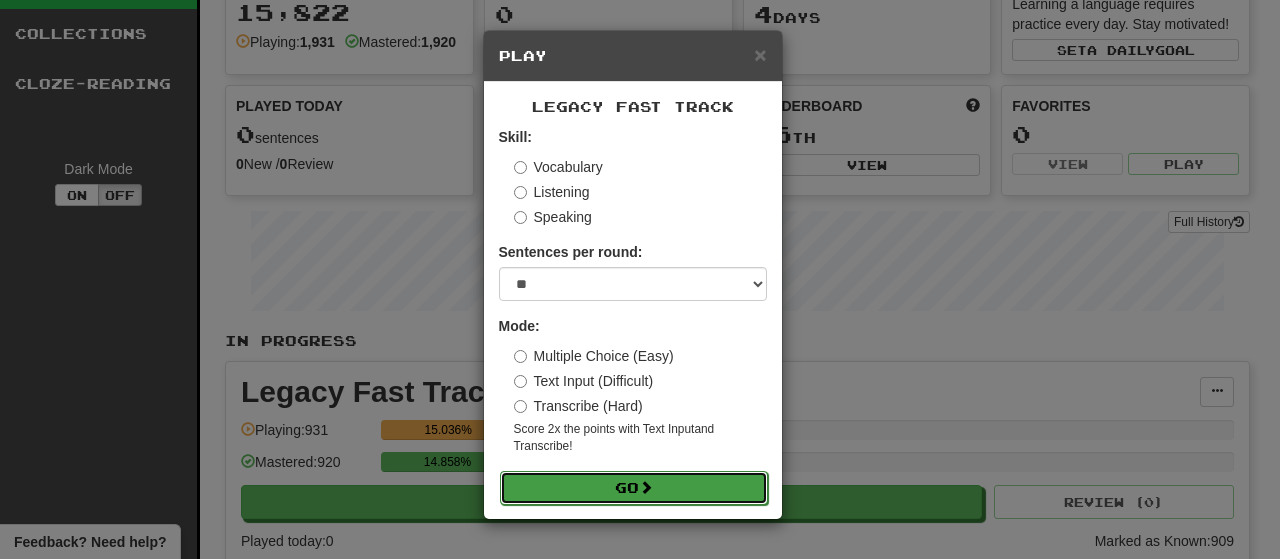 click on "Go" at bounding box center (634, 488) 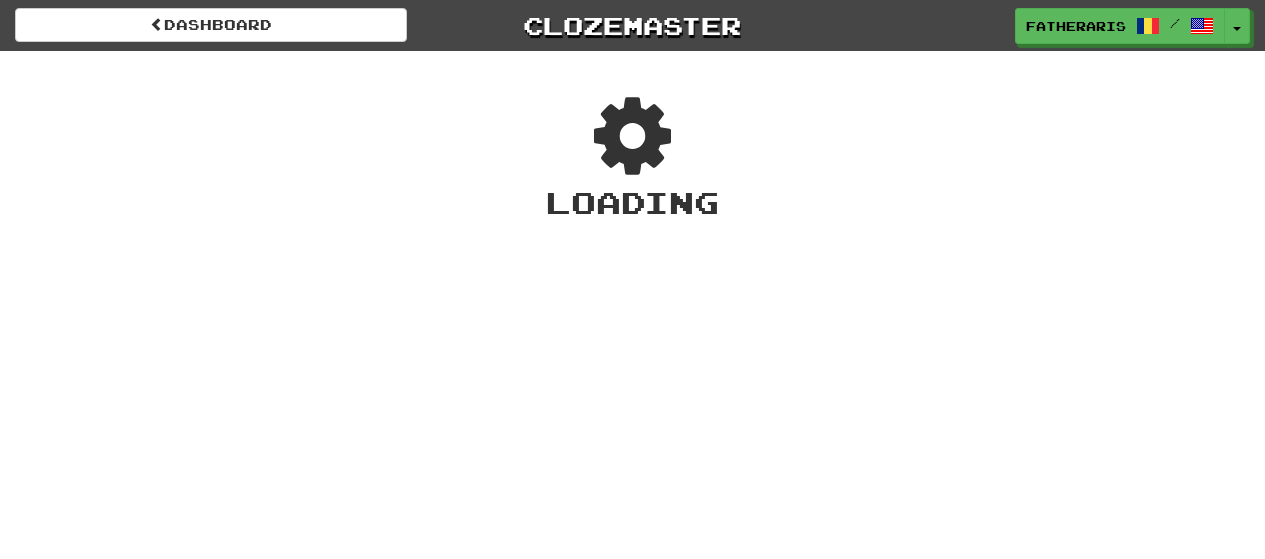 scroll, scrollTop: 0, scrollLeft: 0, axis: both 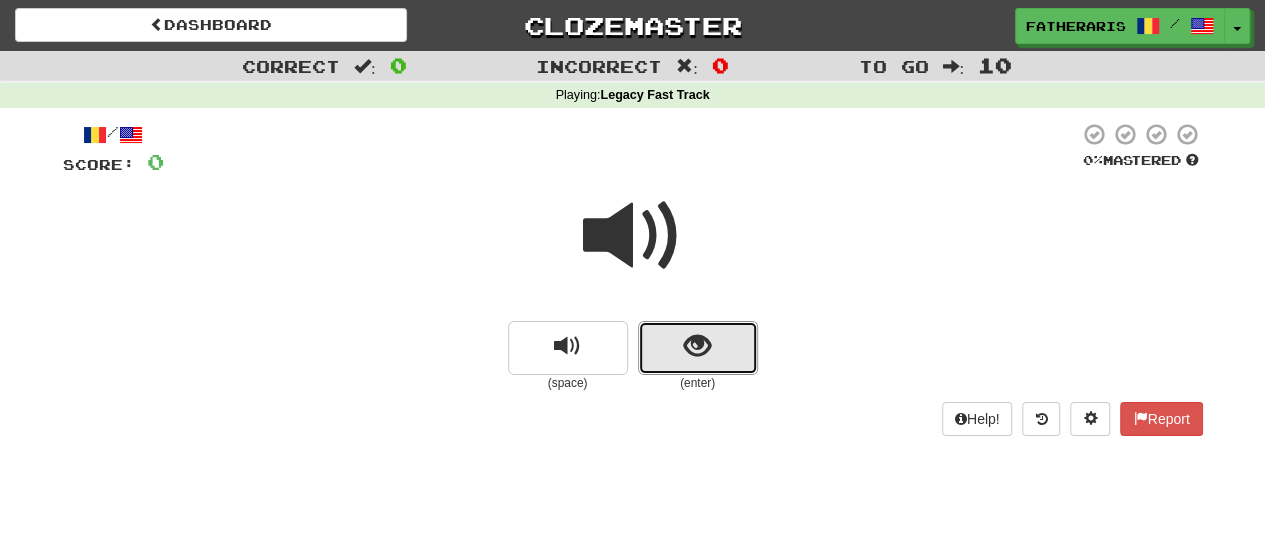 click at bounding box center [698, 348] 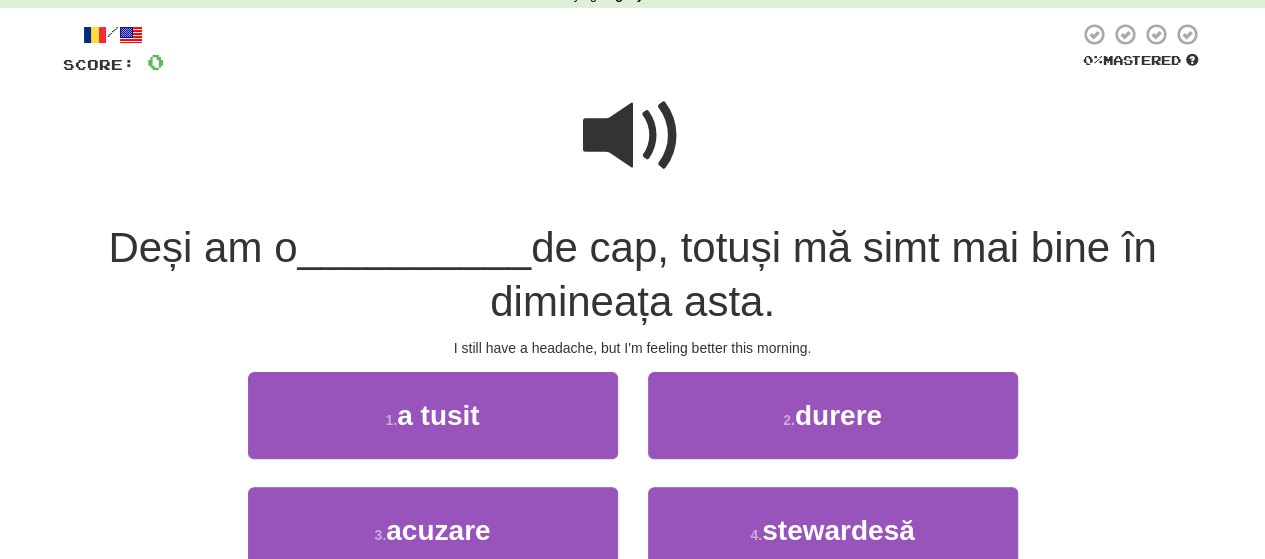 scroll, scrollTop: 200, scrollLeft: 0, axis: vertical 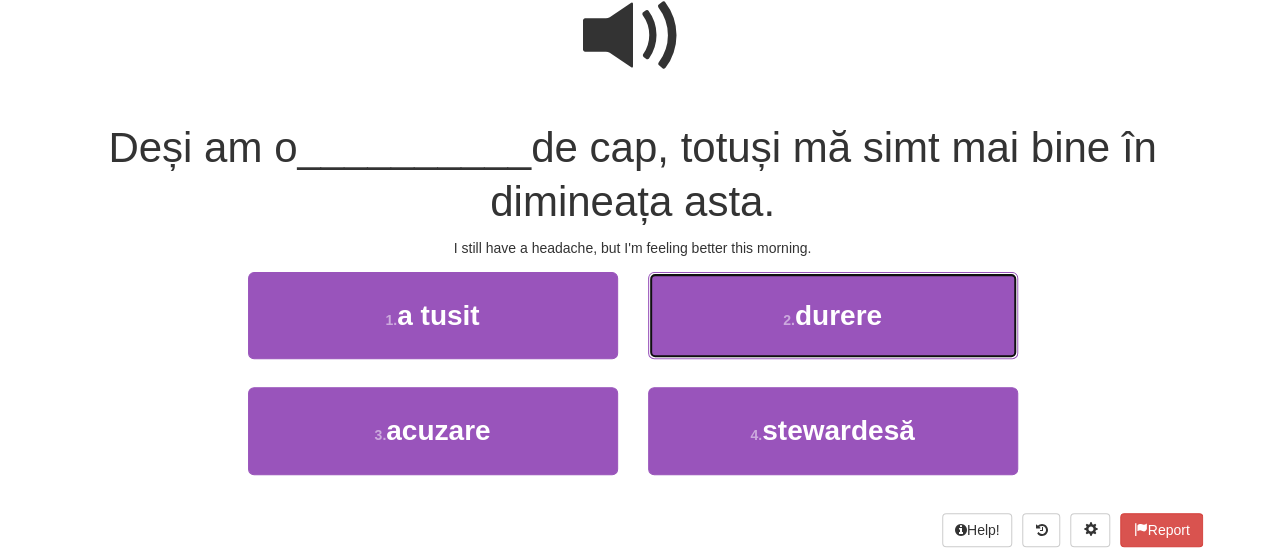 drag, startPoint x: 778, startPoint y: 316, endPoint x: 744, endPoint y: 299, distance: 38.013157 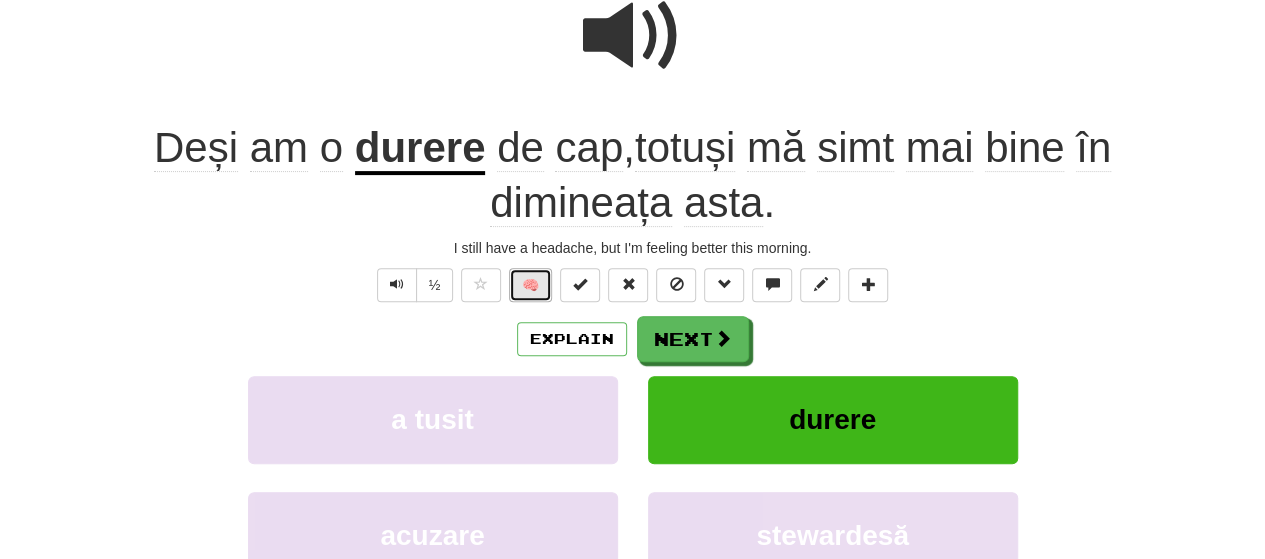 click on "🧠" at bounding box center [530, 285] 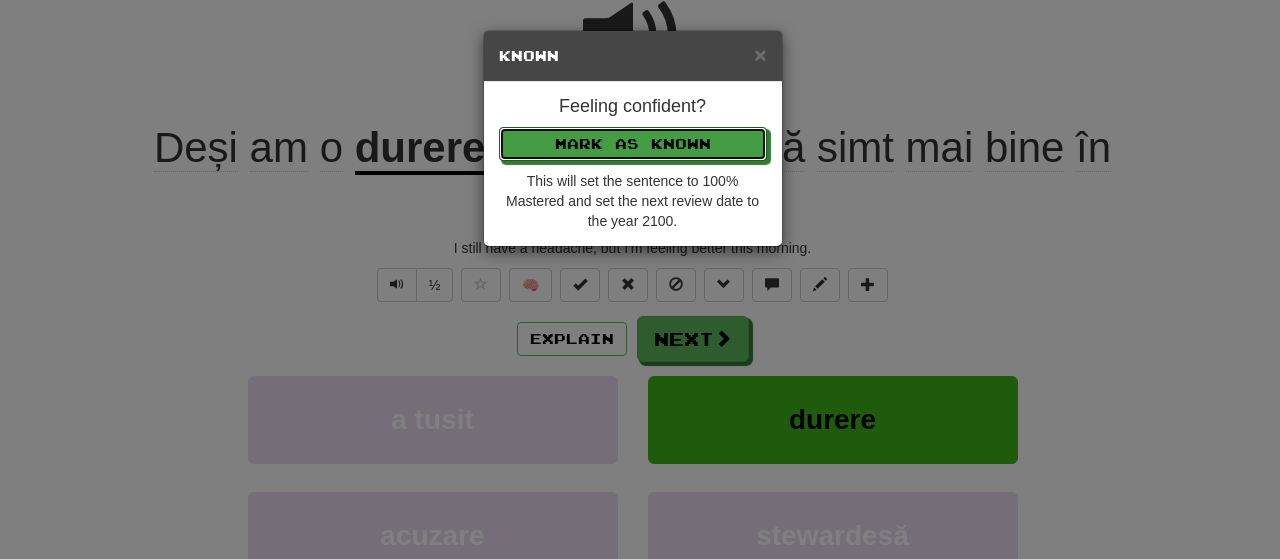 drag, startPoint x: 565, startPoint y: 134, endPoint x: 610, endPoint y: 252, distance: 126.28935 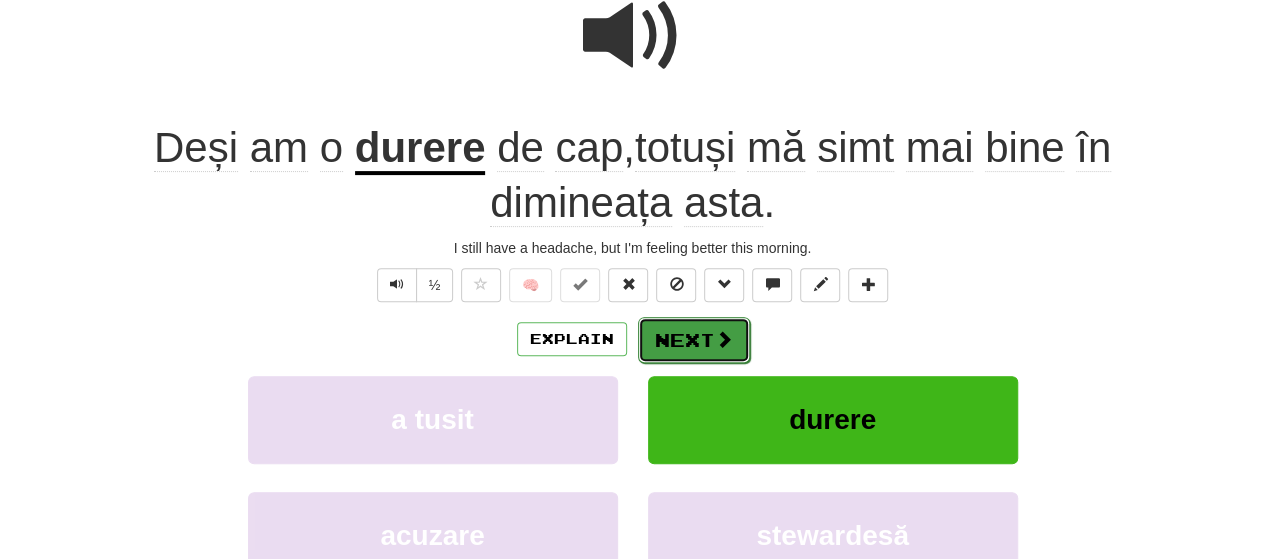 click on "Next" at bounding box center [694, 340] 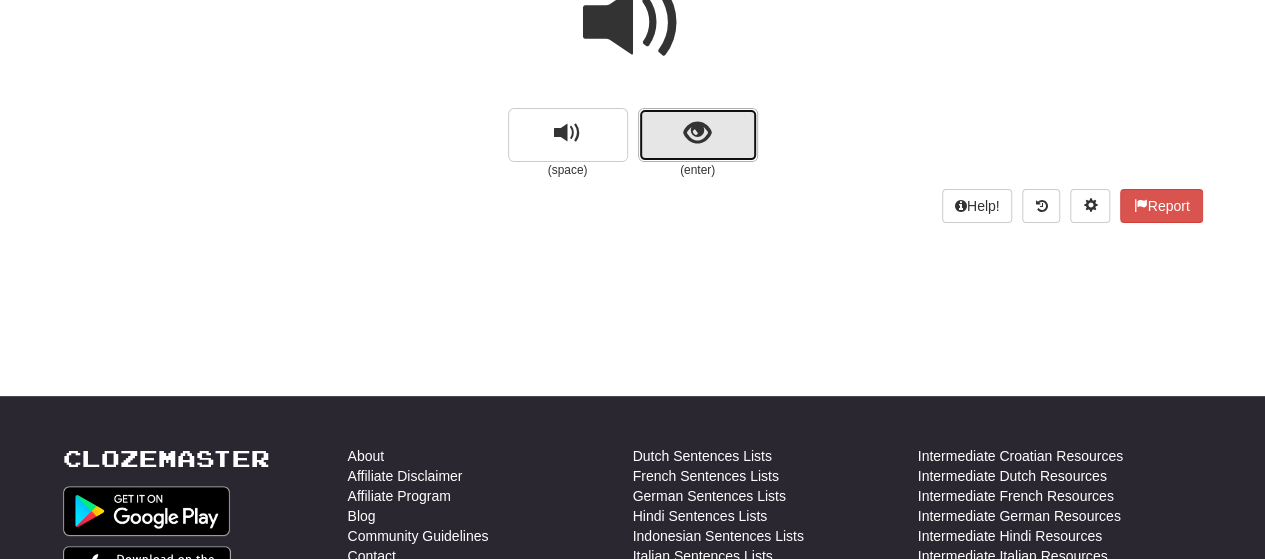 click at bounding box center (697, 133) 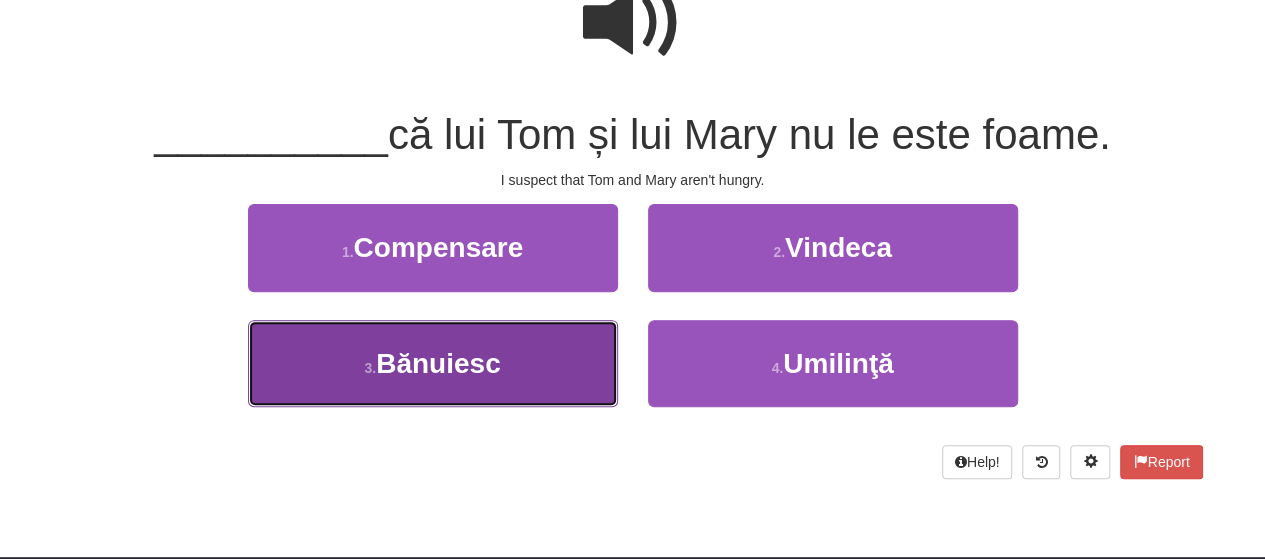 click on "3 . Bănuiesc" at bounding box center (433, 363) 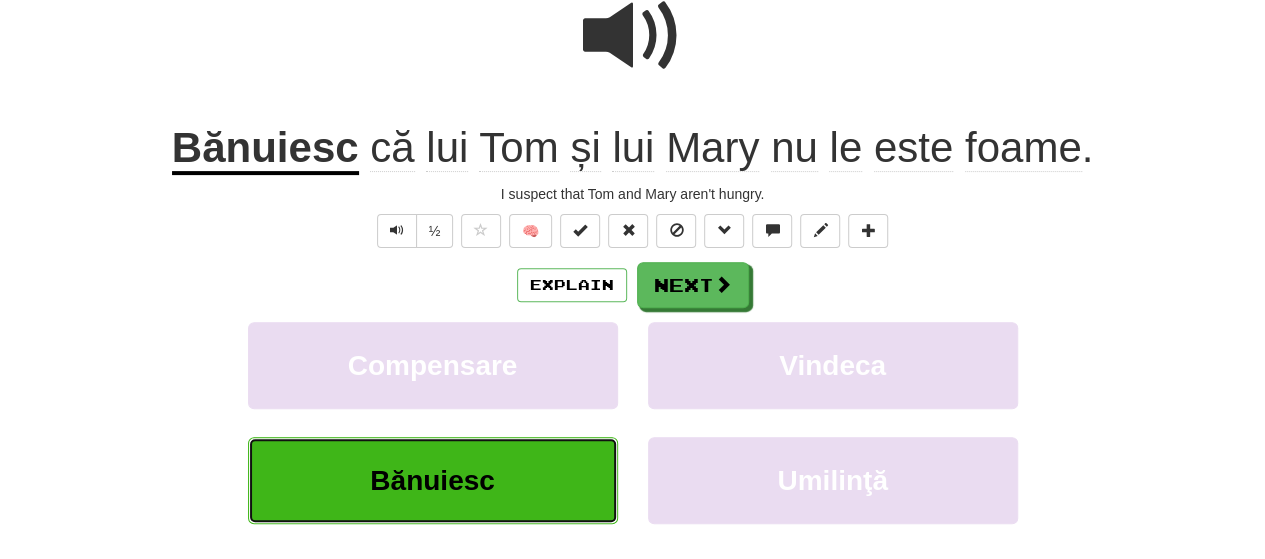 scroll, scrollTop: 226, scrollLeft: 0, axis: vertical 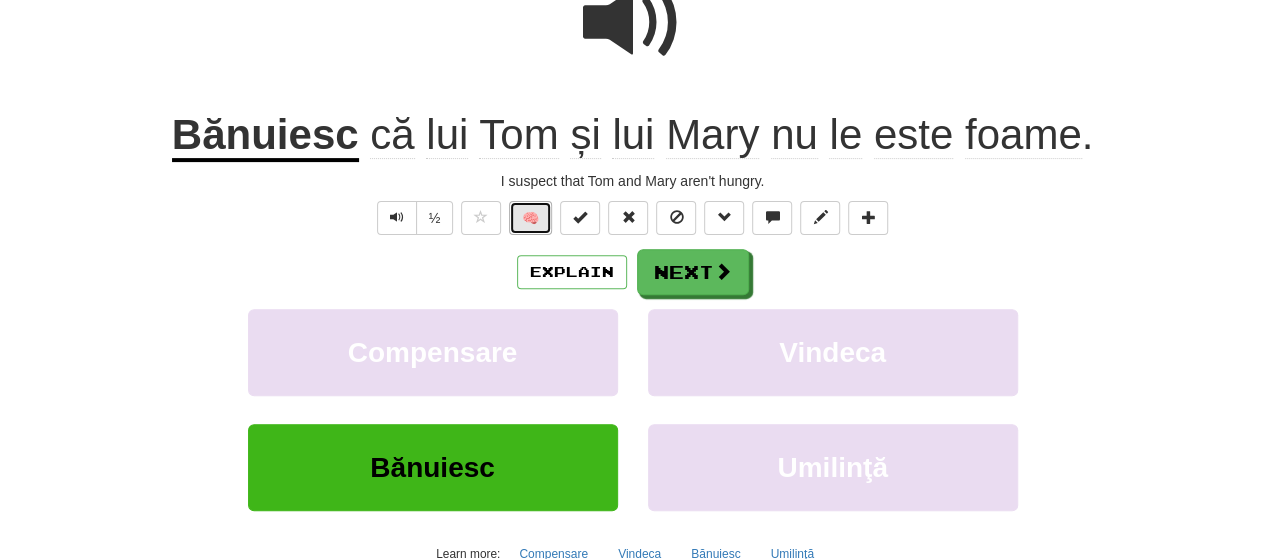 click on "🧠" at bounding box center [530, 218] 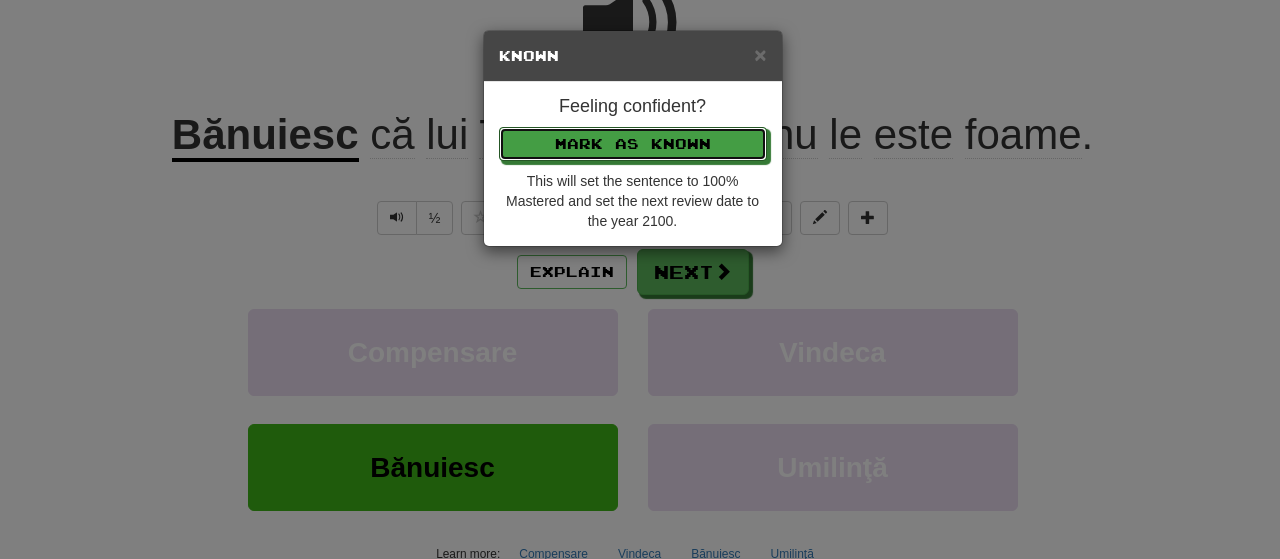 drag, startPoint x: 592, startPoint y: 137, endPoint x: 616, endPoint y: 161, distance: 33.941124 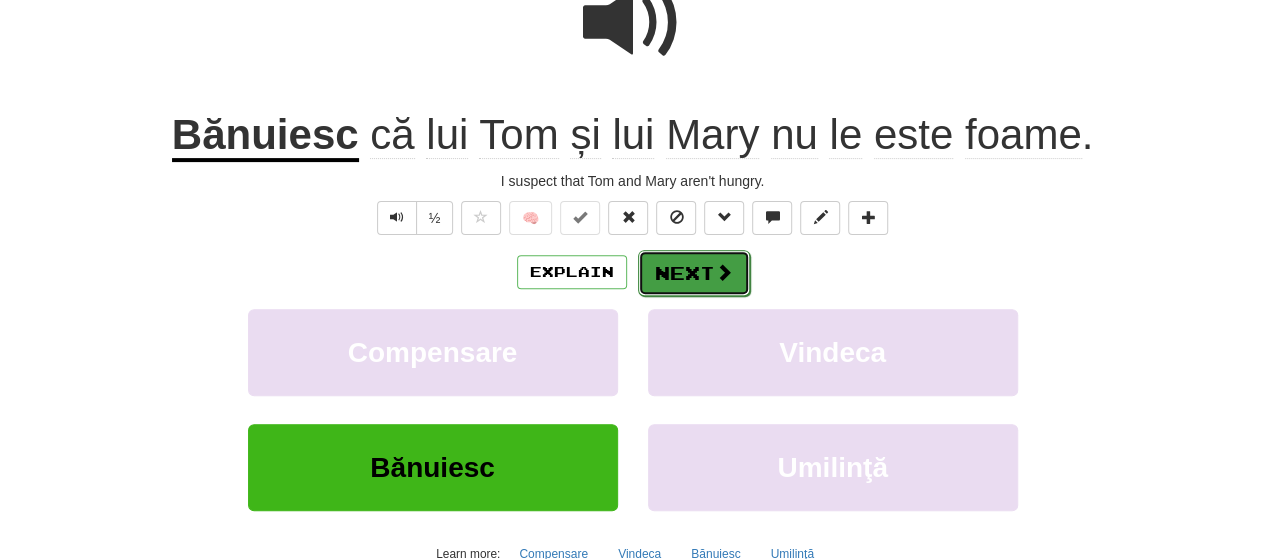 click on "Next" at bounding box center [694, 273] 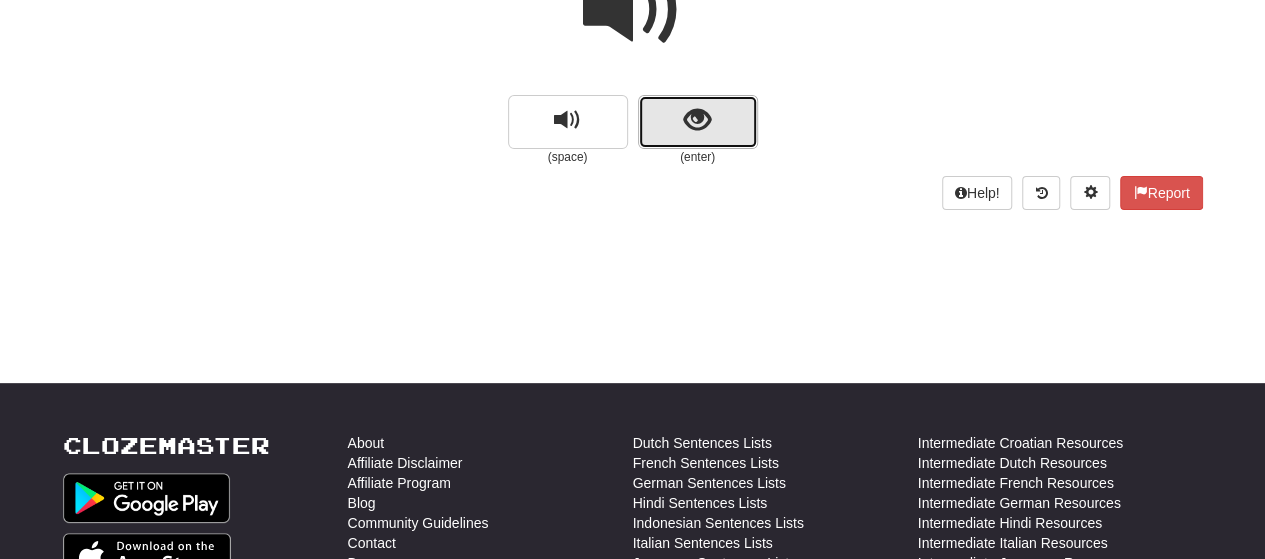 click at bounding box center (698, 122) 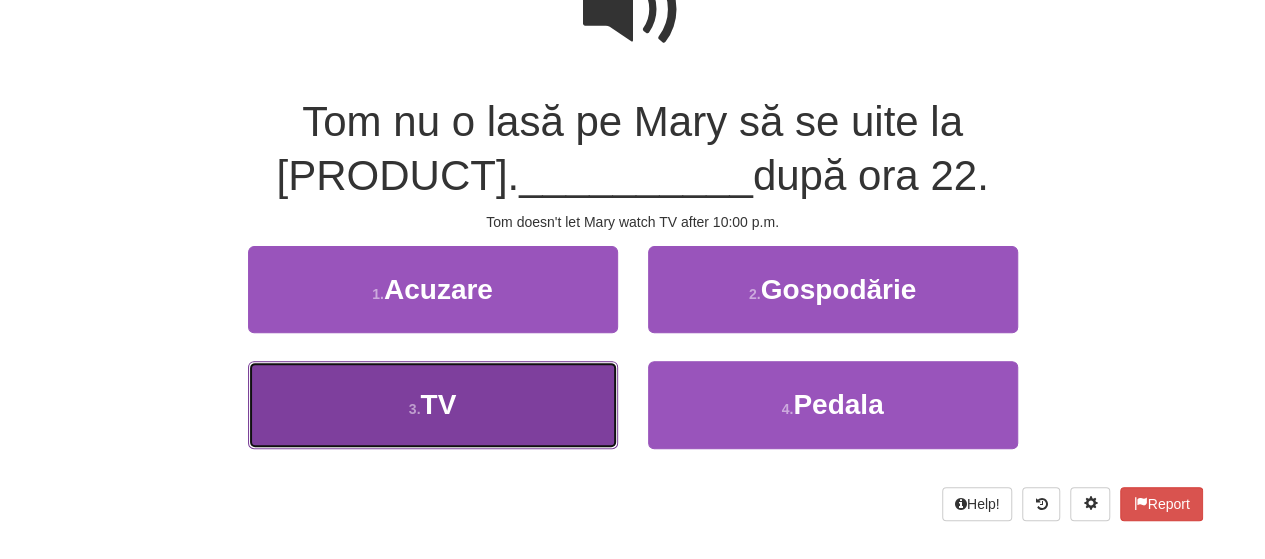 click on "3 .  TV" at bounding box center (433, 404) 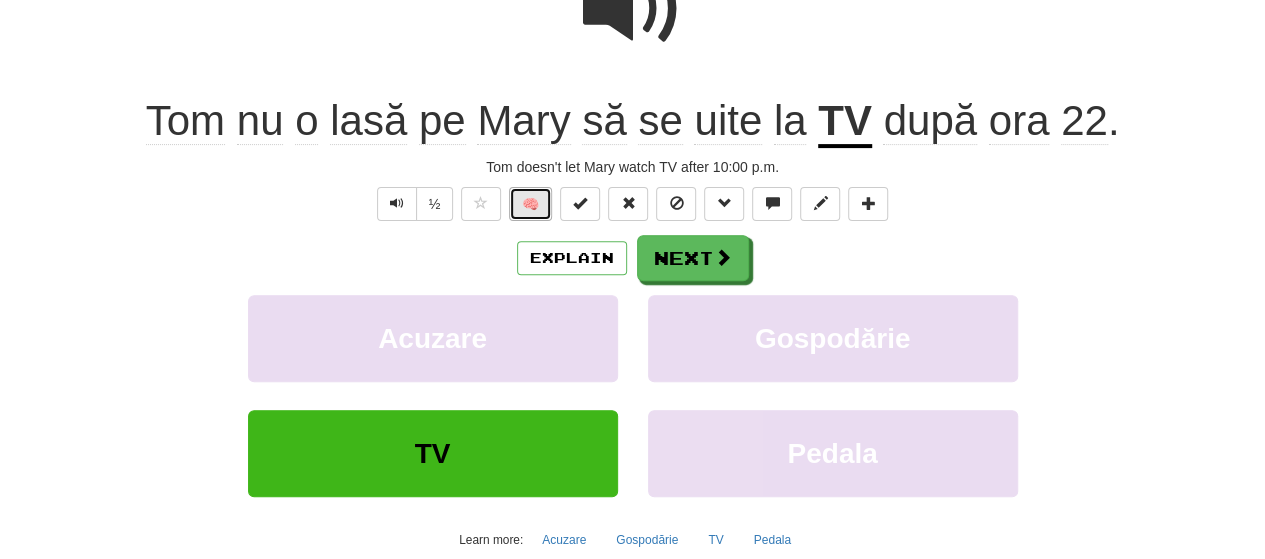 click on "🧠" at bounding box center (530, 204) 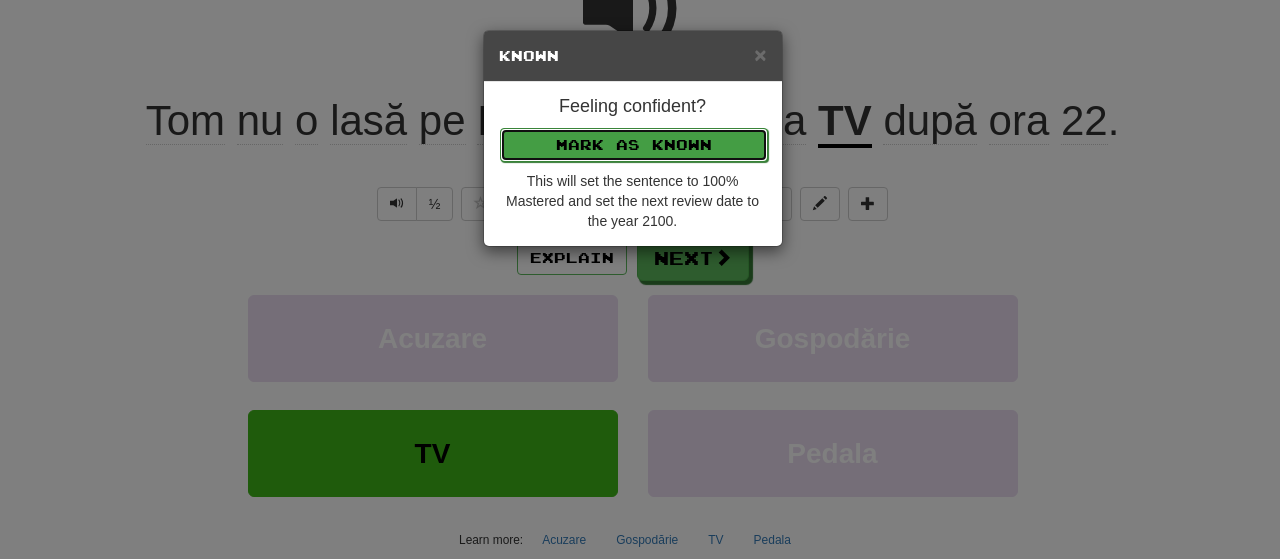 click on "Mark as Known" at bounding box center [634, 145] 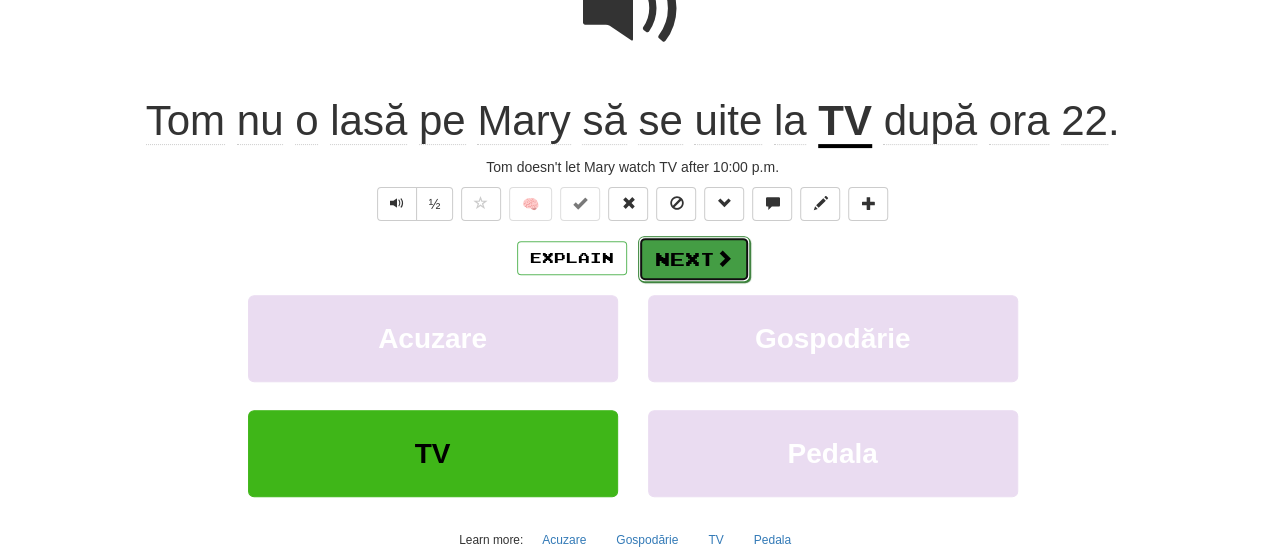 click on "Next" at bounding box center [694, 259] 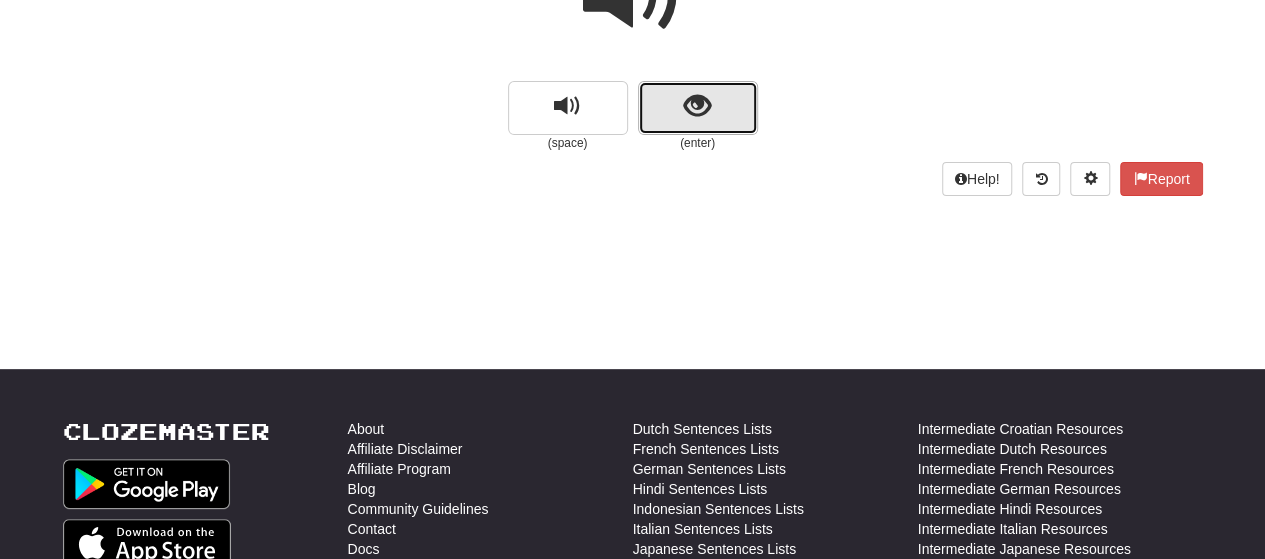 click at bounding box center (697, 106) 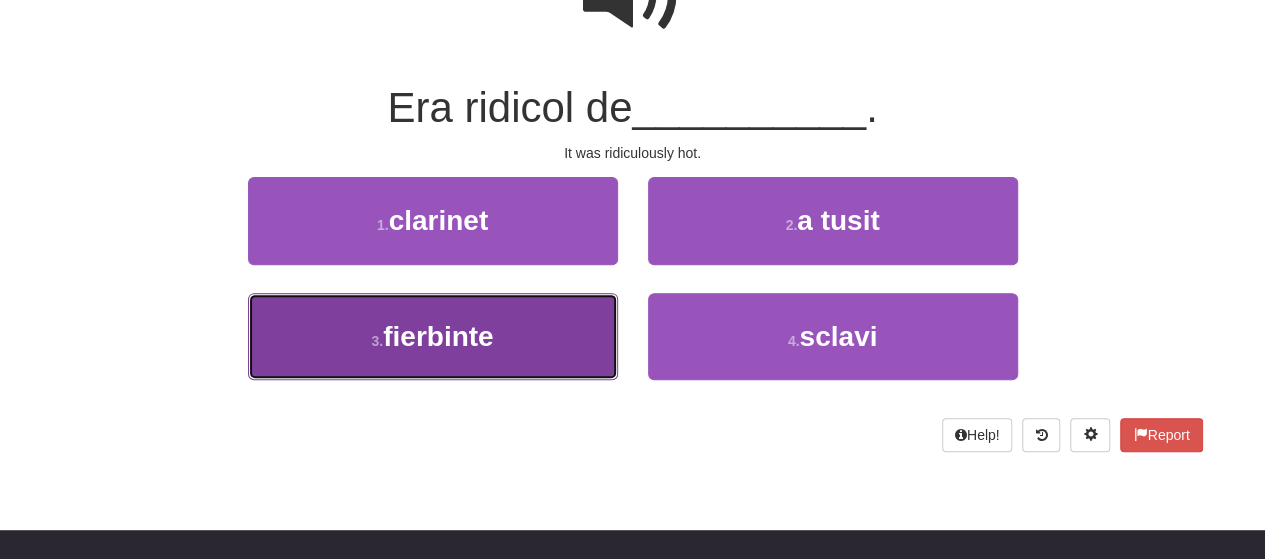 click on "3 . fierbinte" at bounding box center (433, 336) 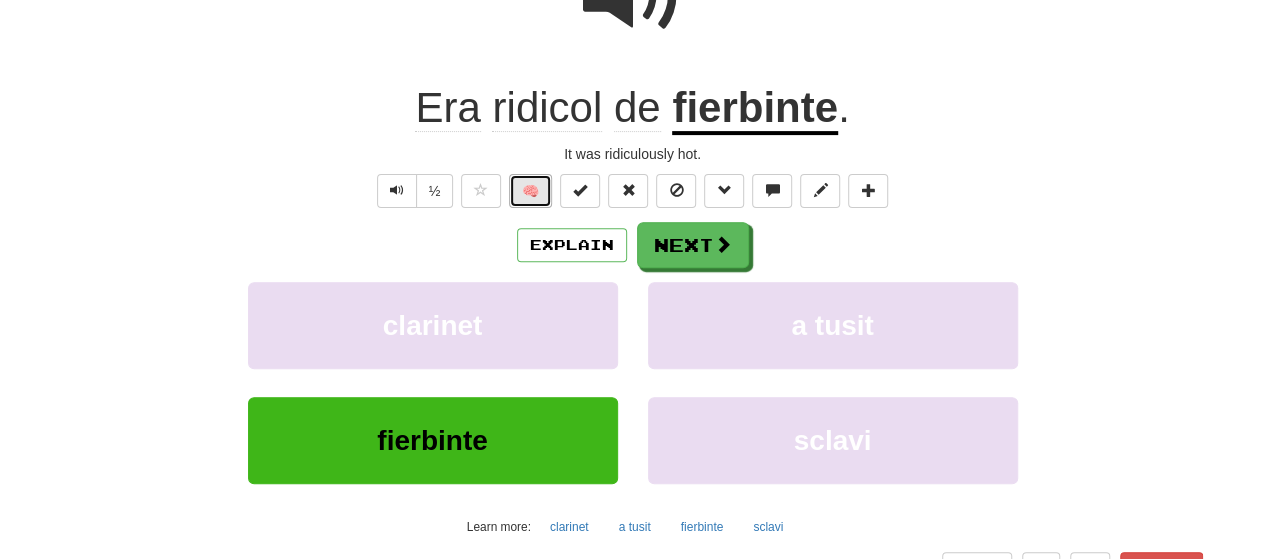 click on "🧠" at bounding box center [530, 191] 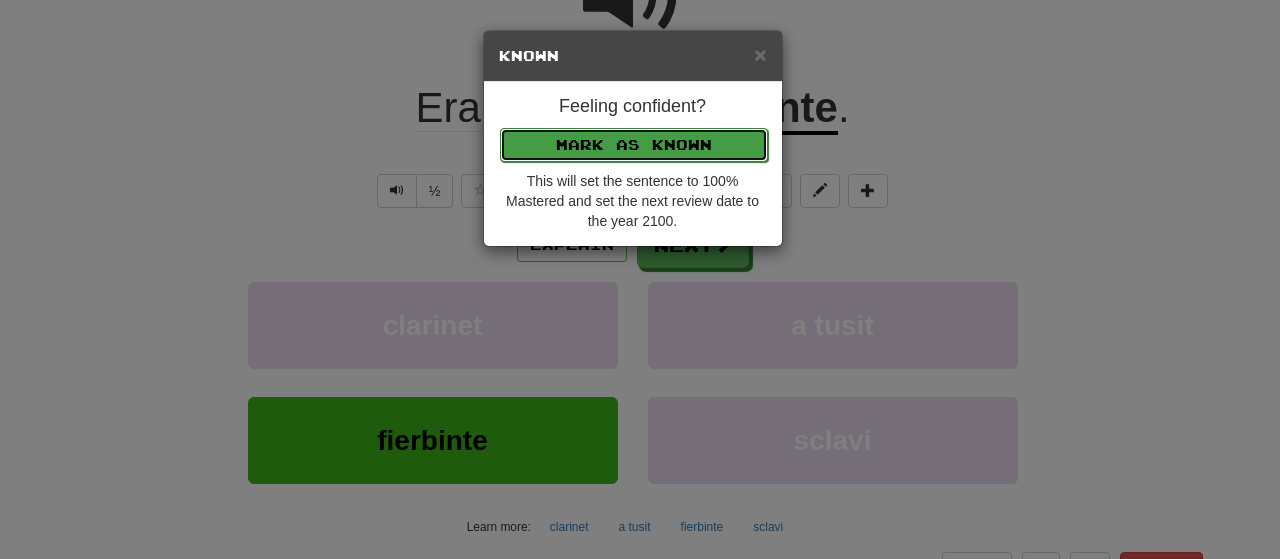 click on "Mark as Known" at bounding box center (634, 145) 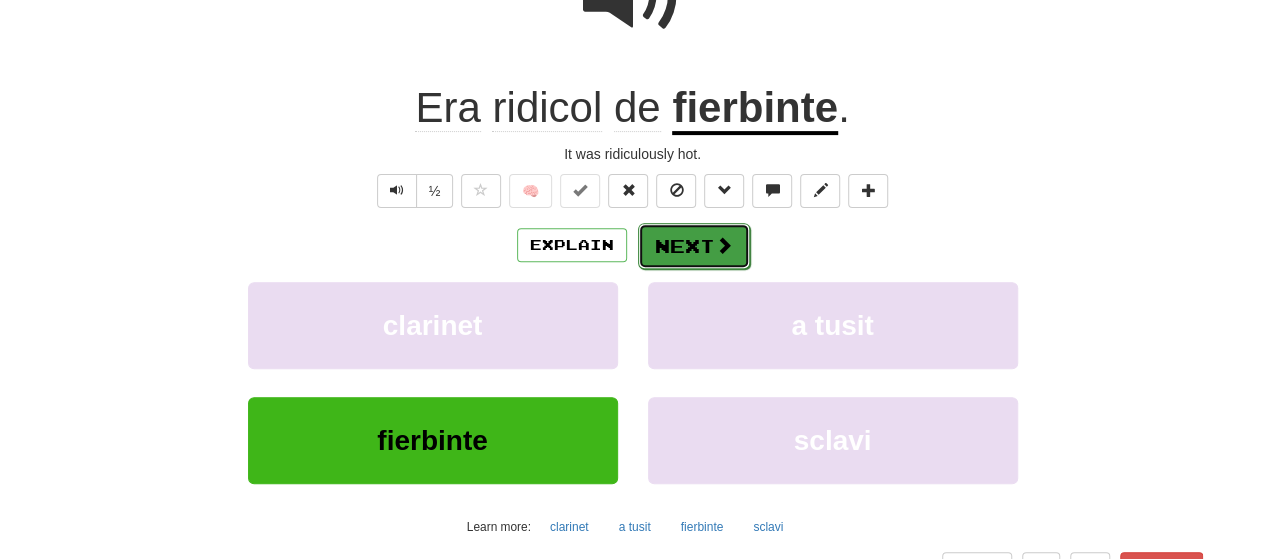 click on "Next" at bounding box center [694, 246] 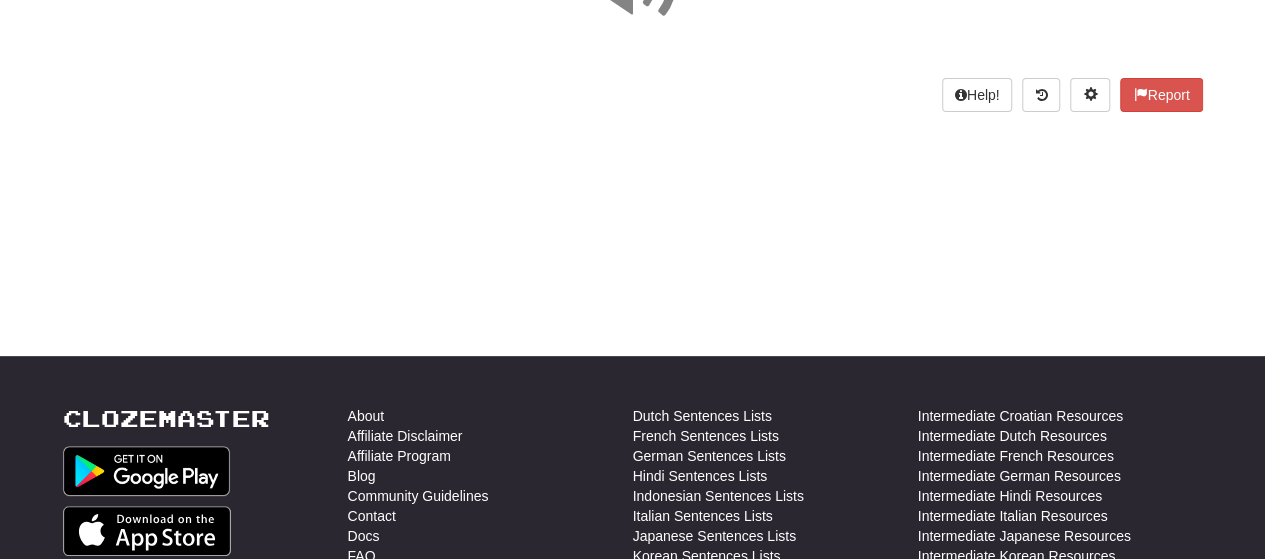 scroll, scrollTop: 0, scrollLeft: 0, axis: both 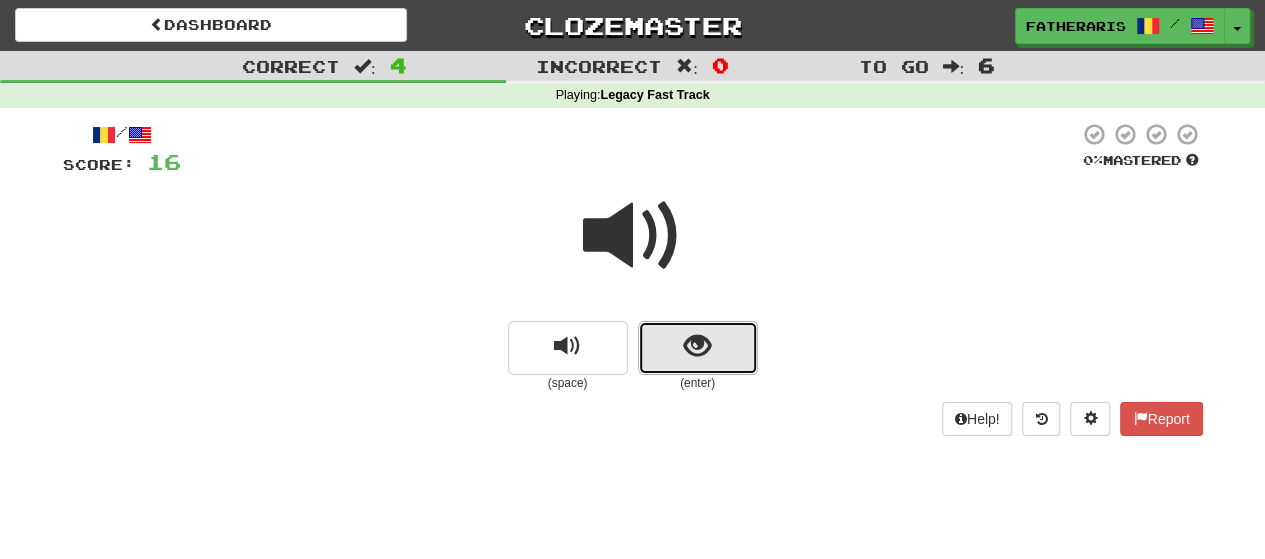 click at bounding box center (697, 346) 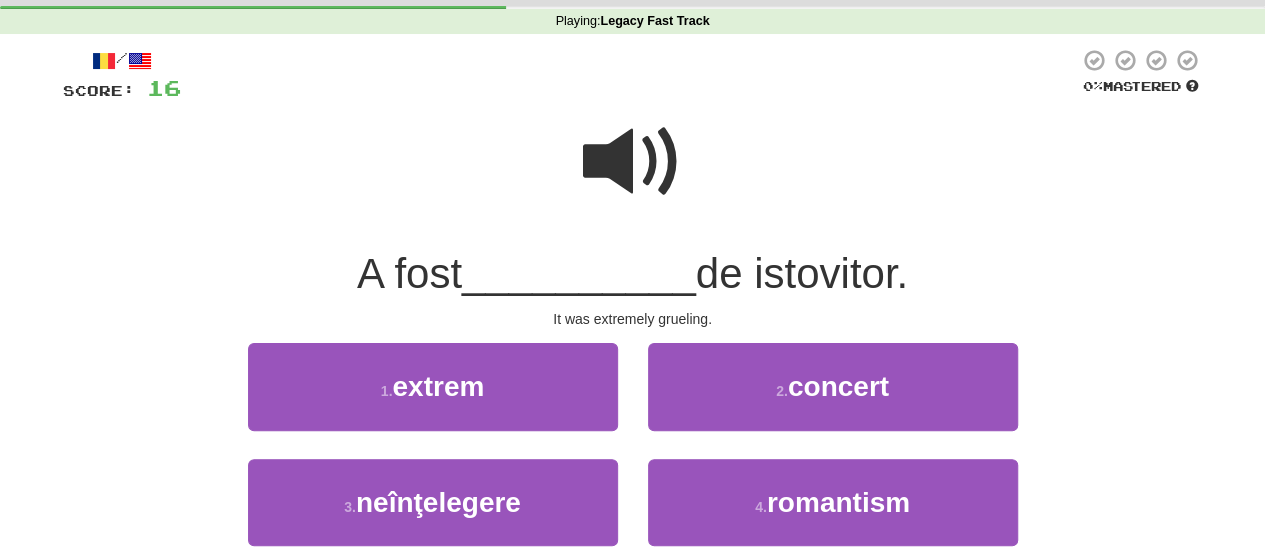 scroll, scrollTop: 100, scrollLeft: 0, axis: vertical 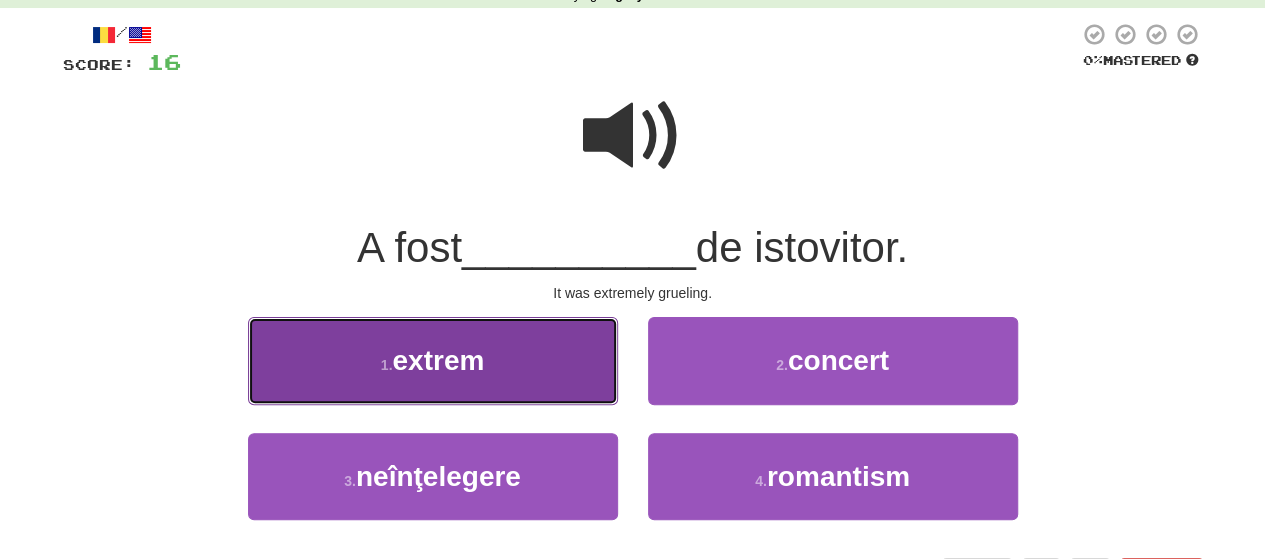 click on "1 . extrem" at bounding box center [433, 360] 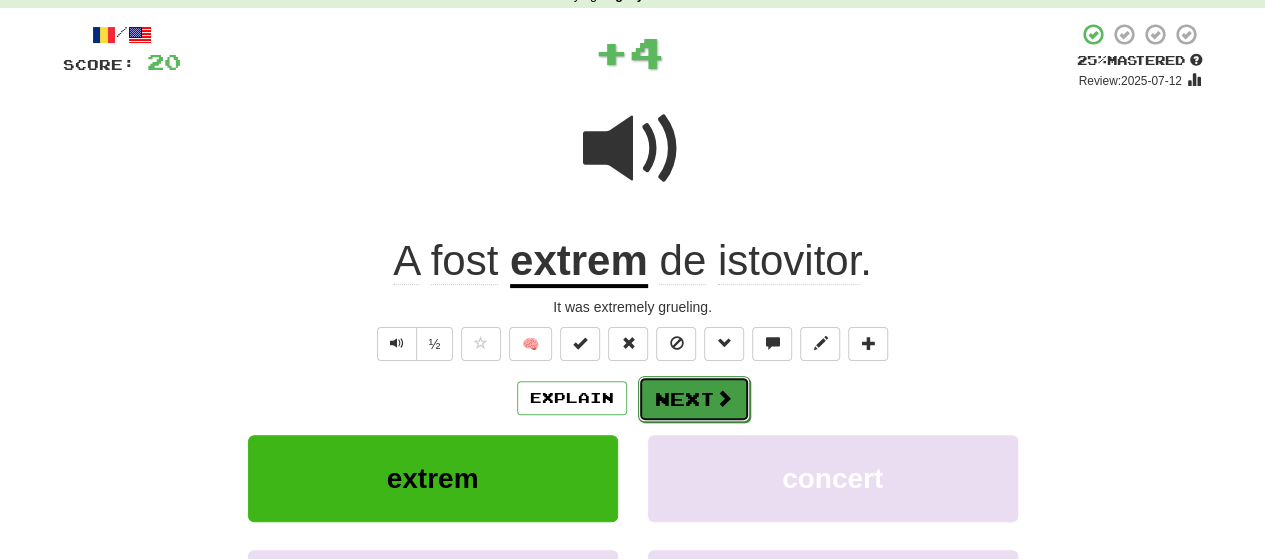 click on "Next" at bounding box center [694, 399] 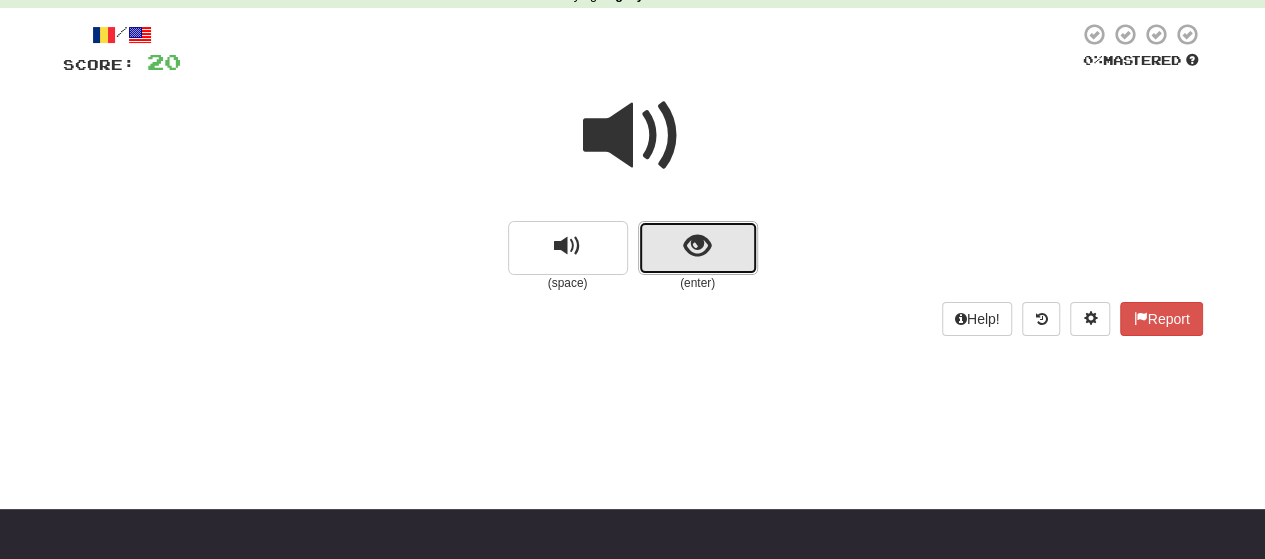 click at bounding box center (698, 248) 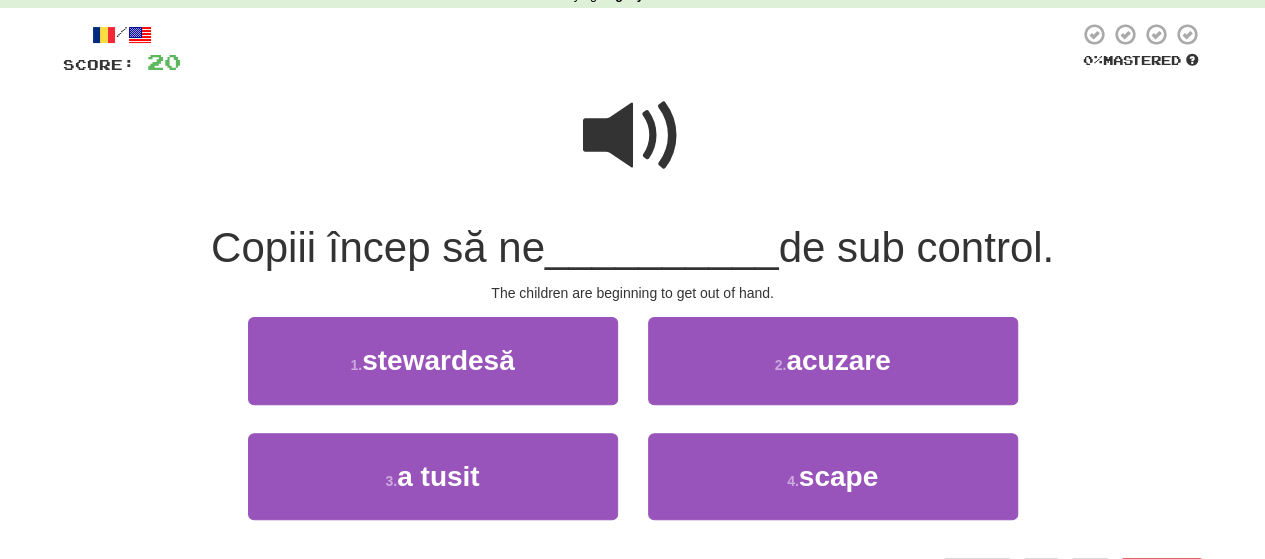 click at bounding box center (633, 136) 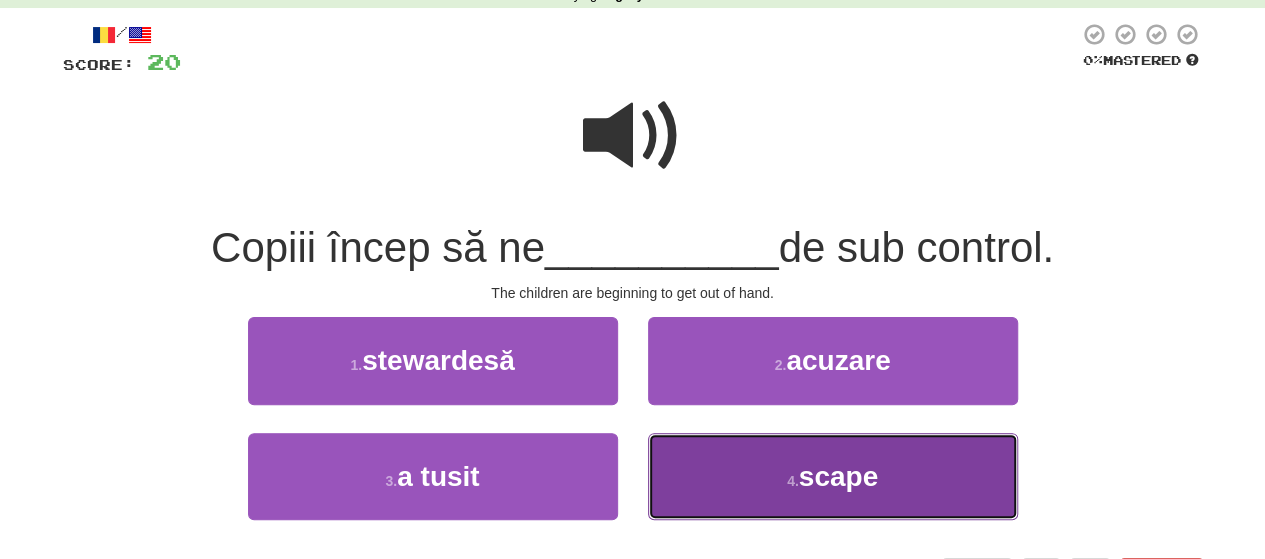 click on "scape" at bounding box center (838, 476) 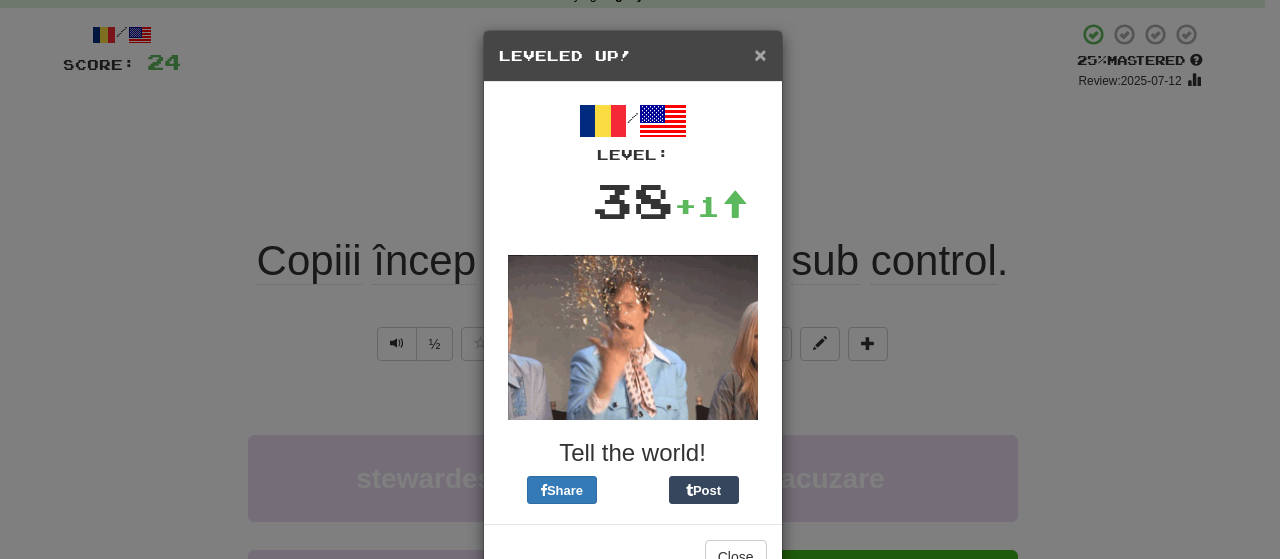 click on "×" at bounding box center (760, 54) 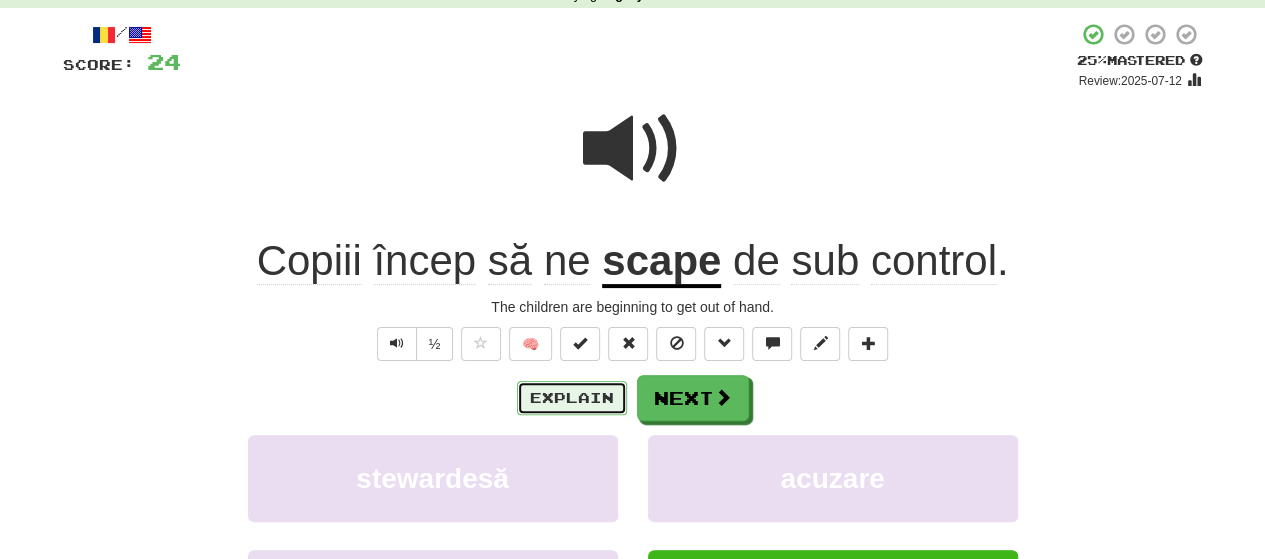 click on "Explain" at bounding box center (572, 398) 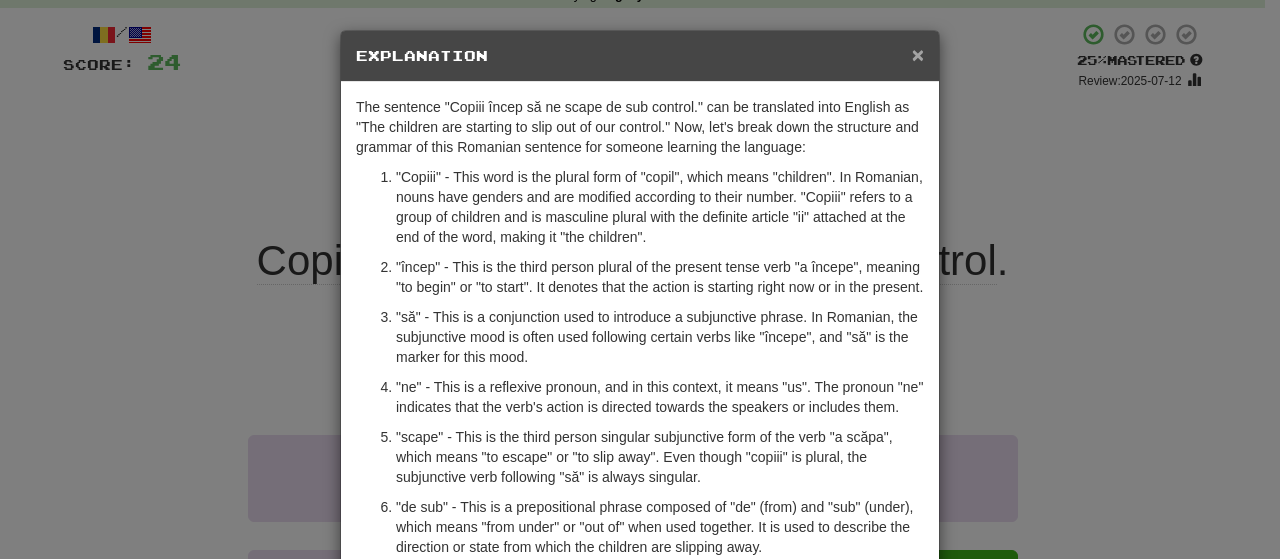 click on "×" at bounding box center (918, 54) 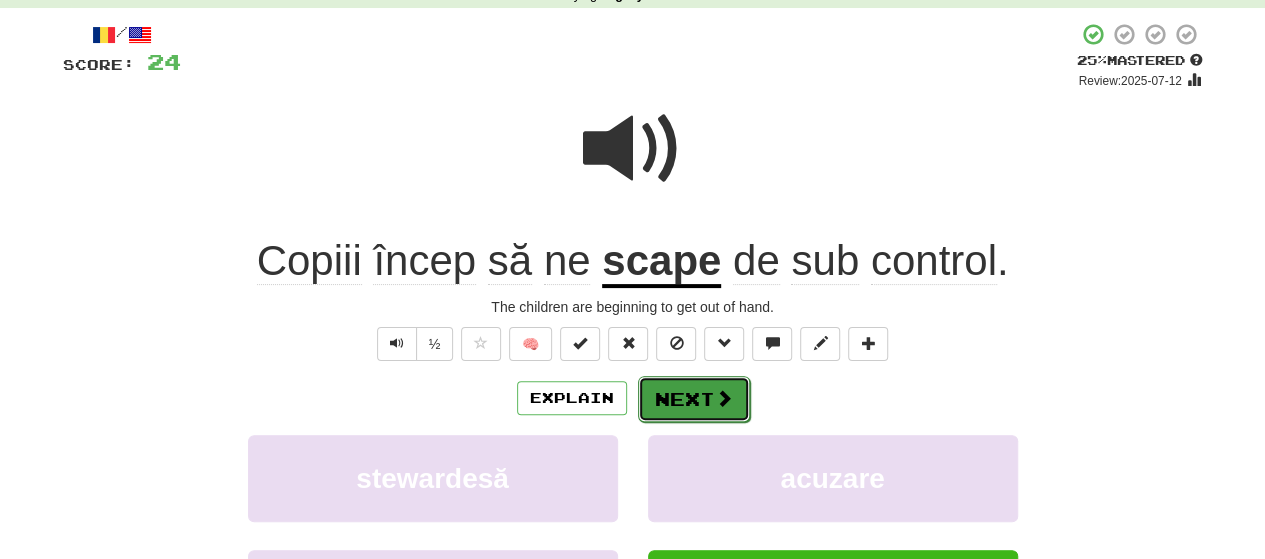 click on "Next" at bounding box center (694, 399) 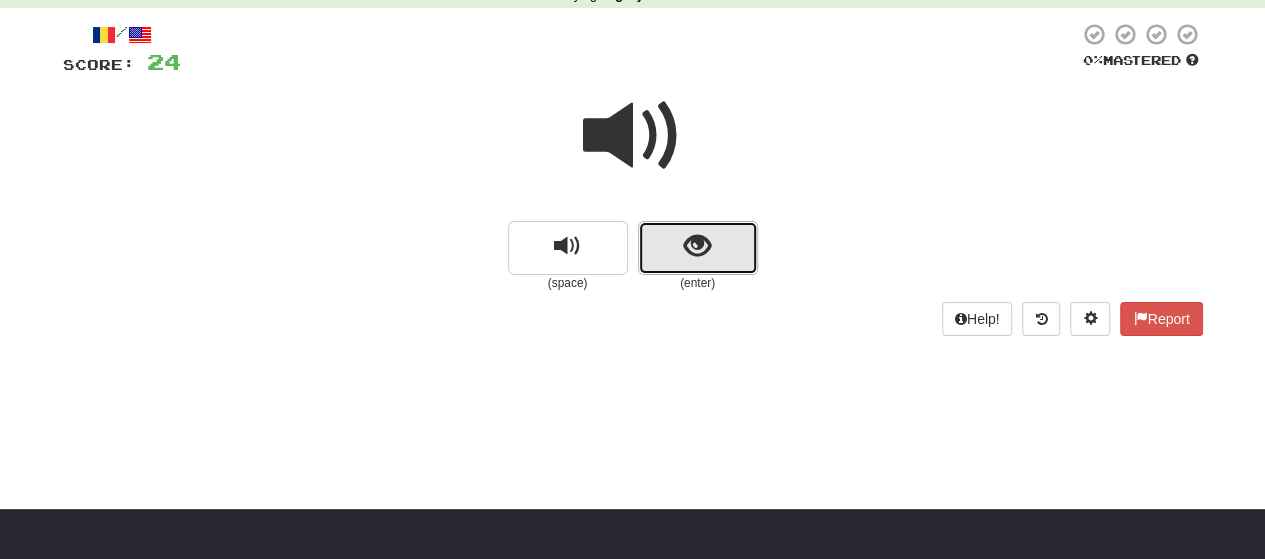 click at bounding box center [698, 248] 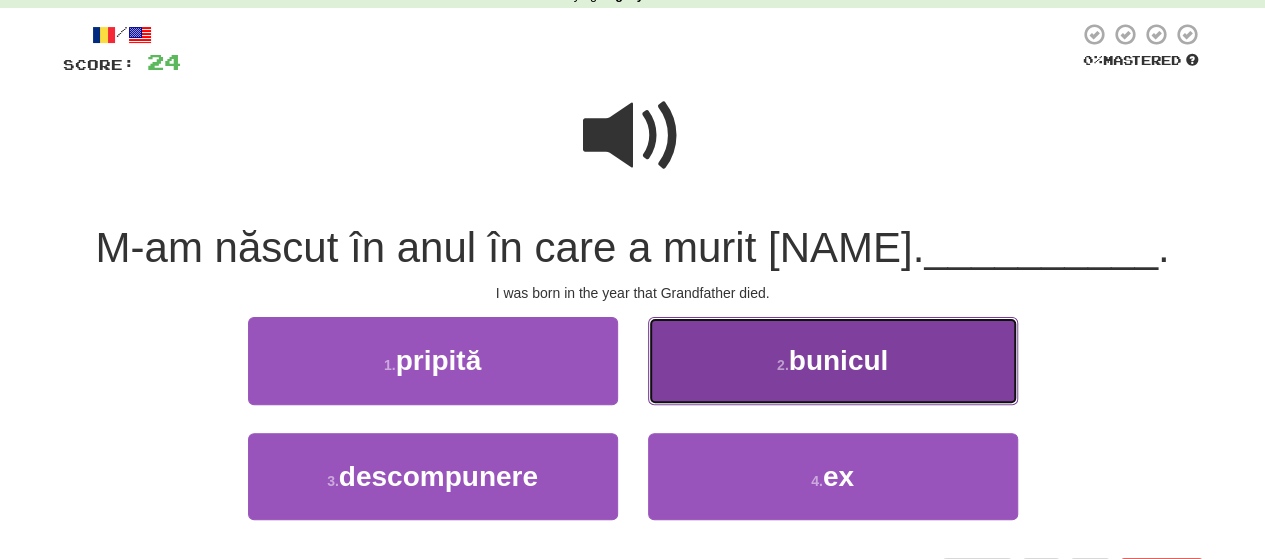 click on "2 . bunicul" at bounding box center [833, 360] 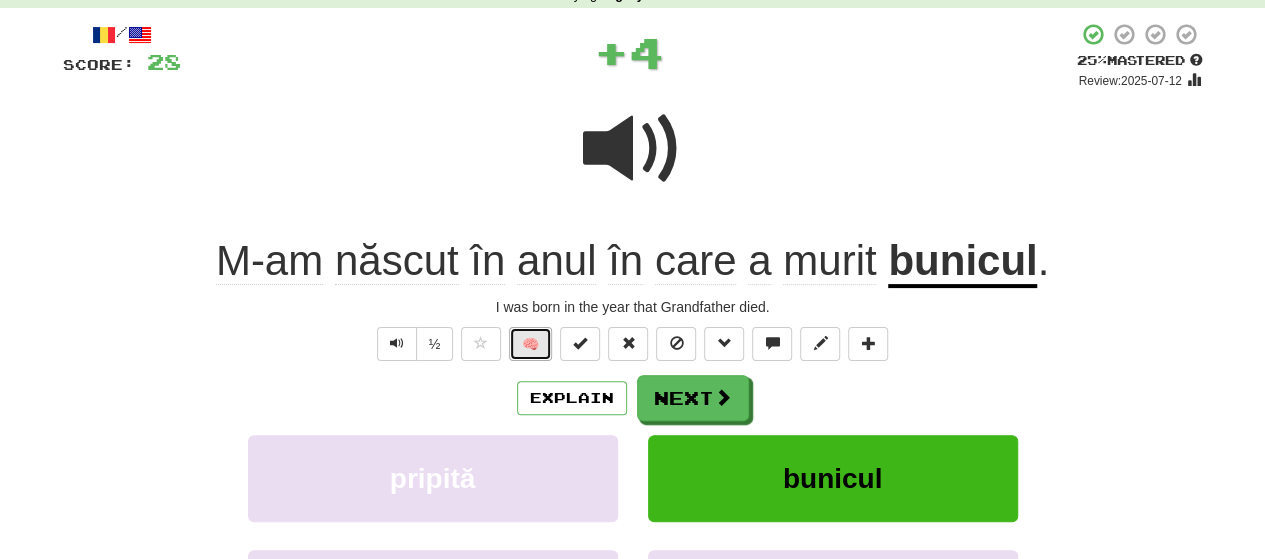 click on "🧠" at bounding box center (530, 344) 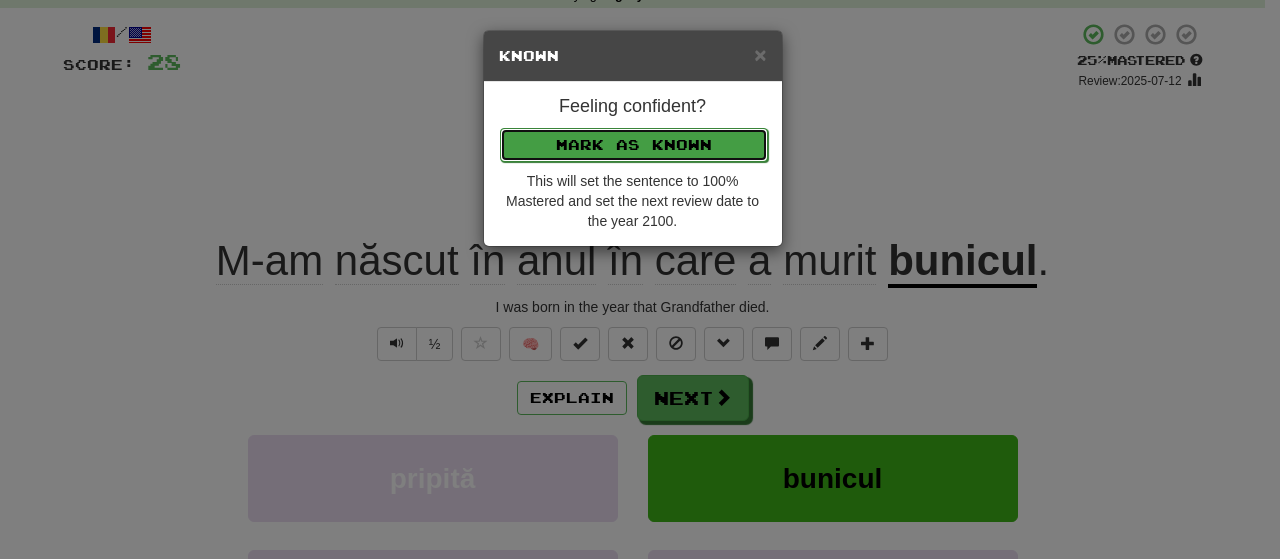 click on "Mark as Known" at bounding box center (634, 145) 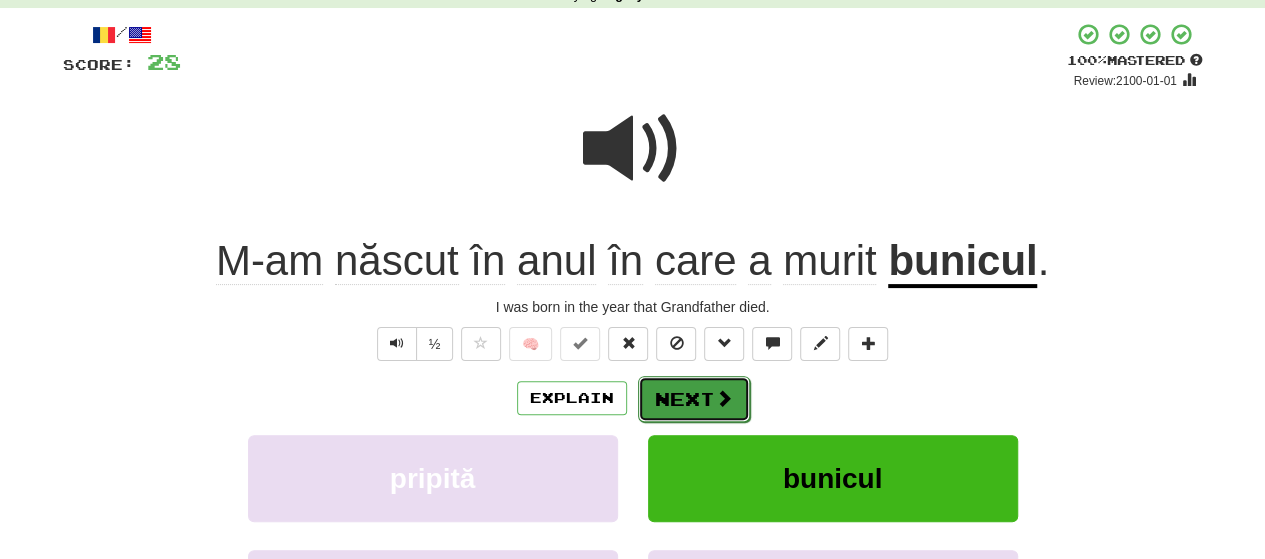 click on "Next" at bounding box center (694, 399) 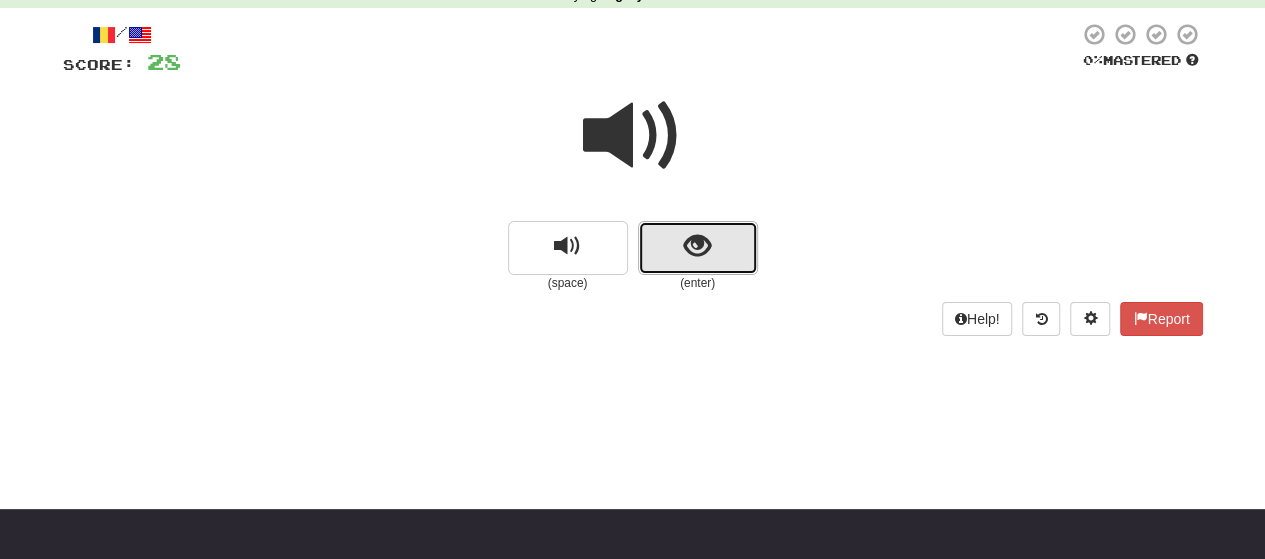 click at bounding box center (698, 248) 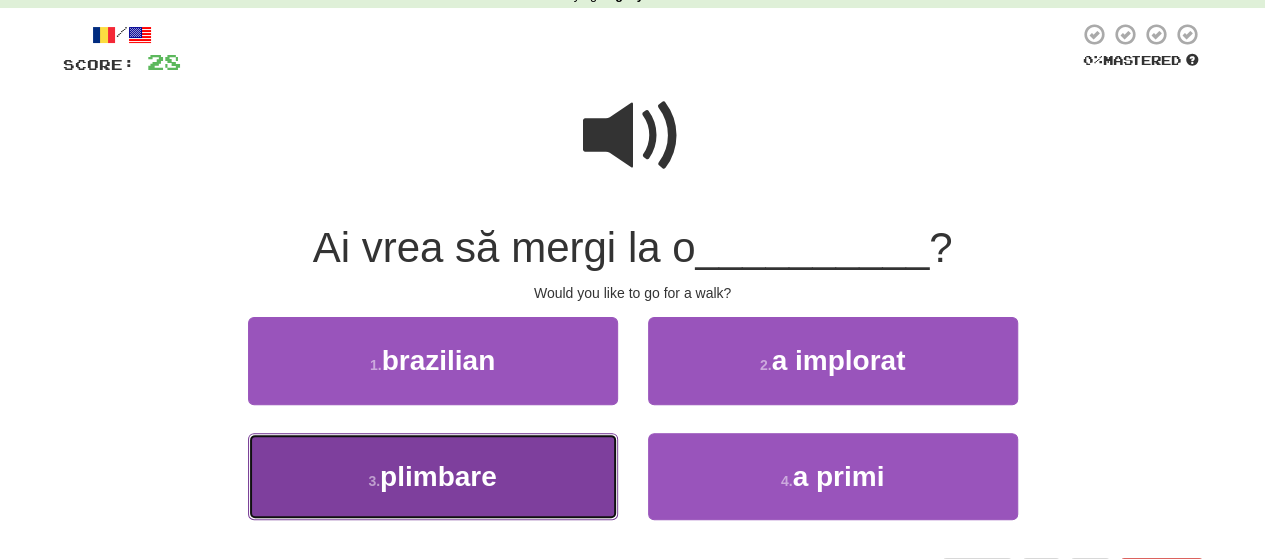 click on "3 . plimbare" at bounding box center (433, 476) 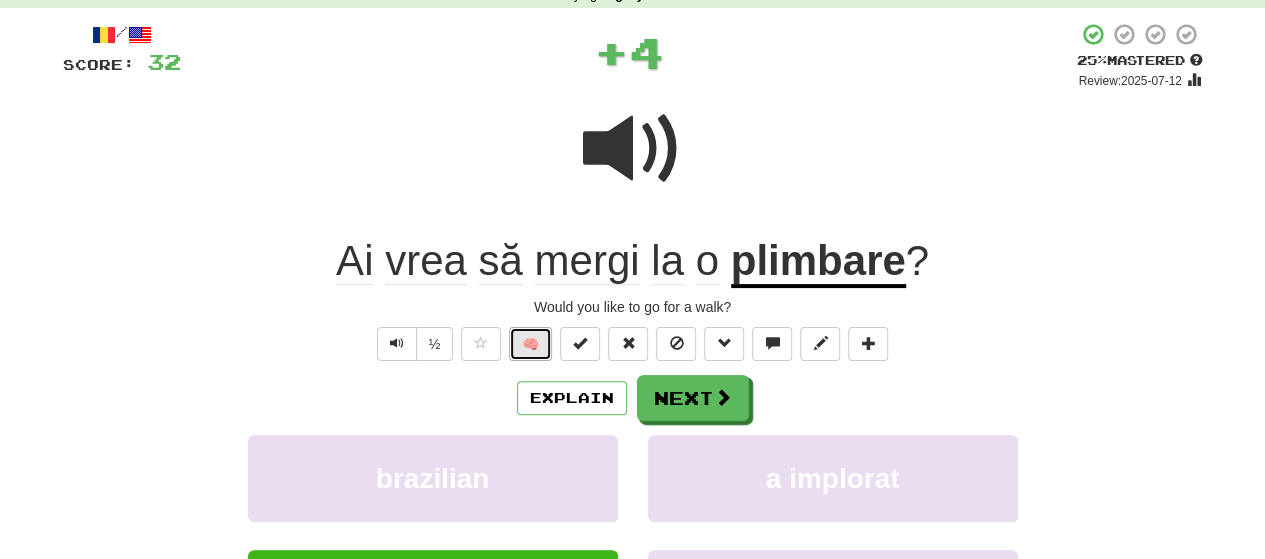 click on "🧠" at bounding box center [530, 344] 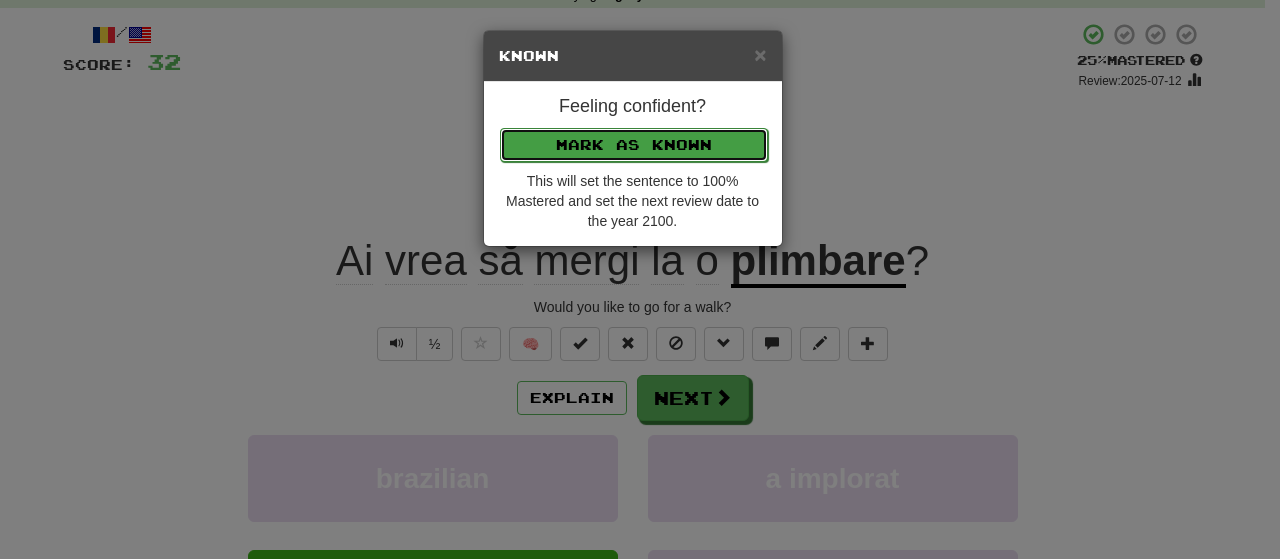 click on "Mark as Known" at bounding box center [634, 145] 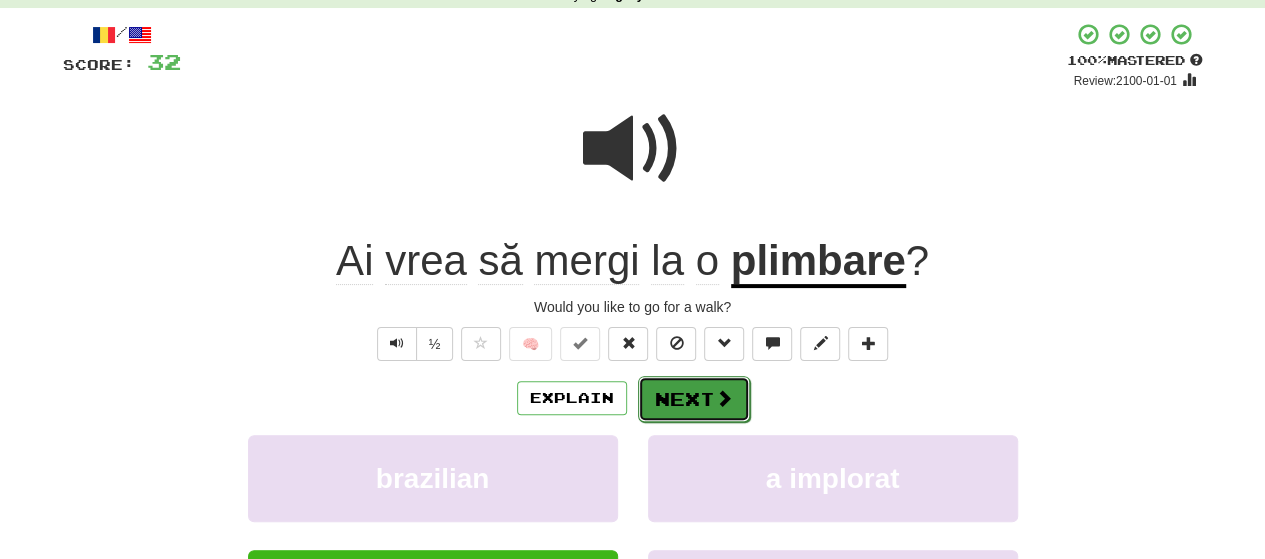 click on "Next" at bounding box center (694, 399) 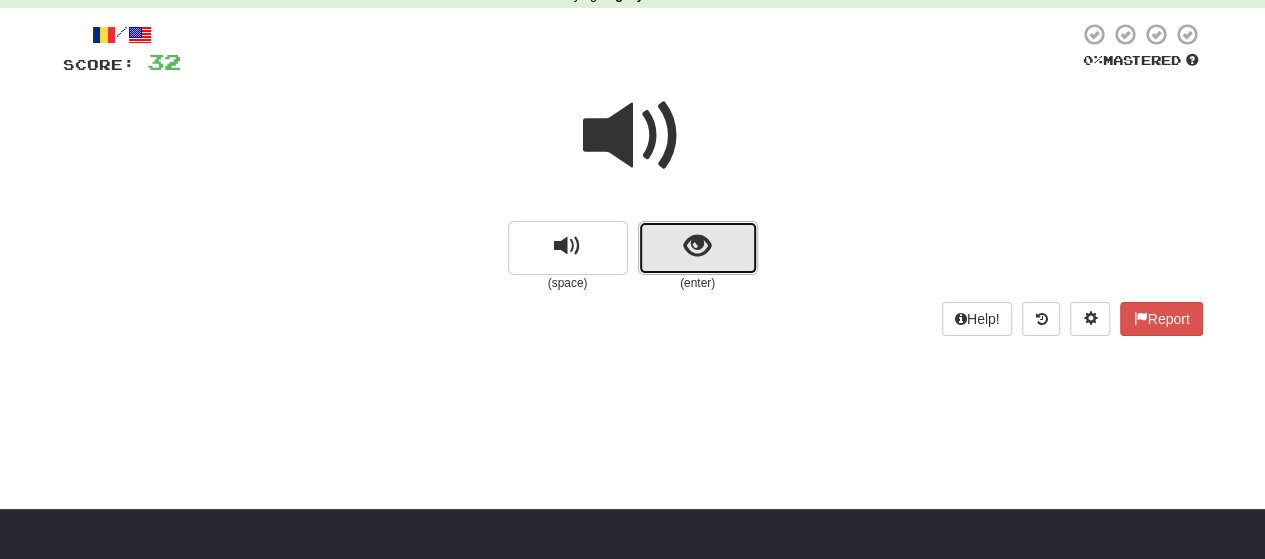 drag, startPoint x: 697, startPoint y: 262, endPoint x: 694, endPoint y: 251, distance: 11.401754 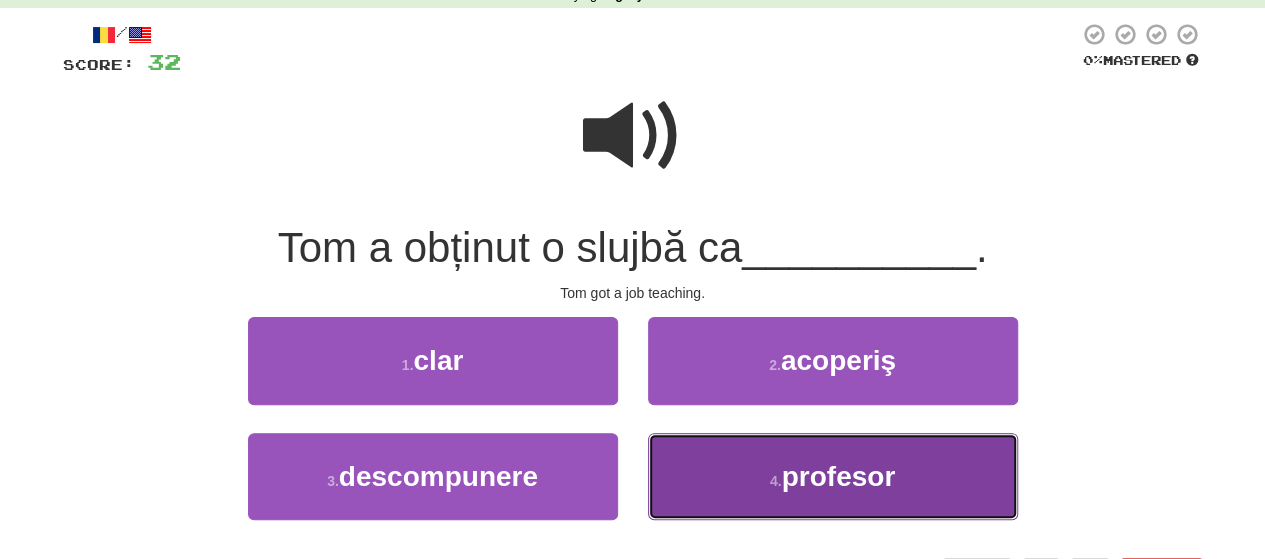 click on "4 . profesor" at bounding box center [833, 476] 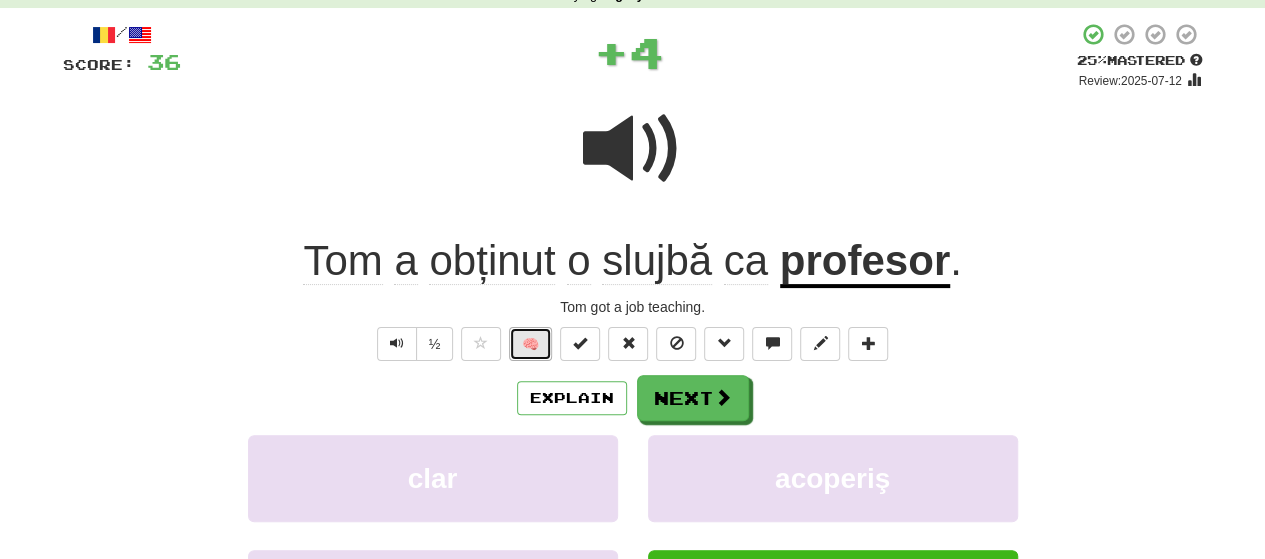 click on "🧠" at bounding box center [530, 344] 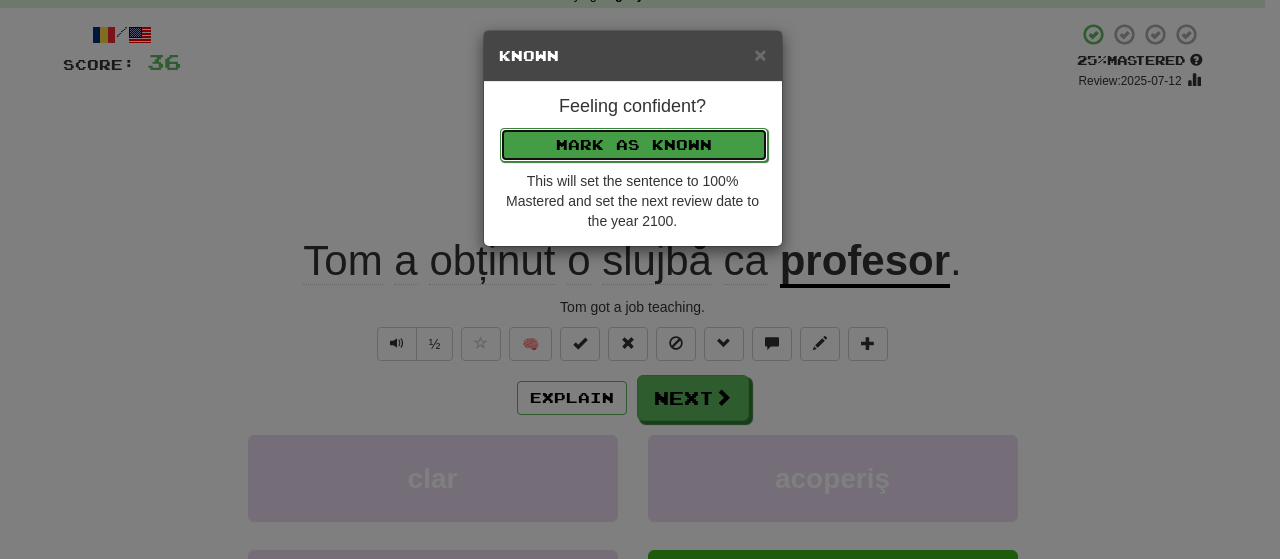 click on "Mark as Known" at bounding box center [634, 145] 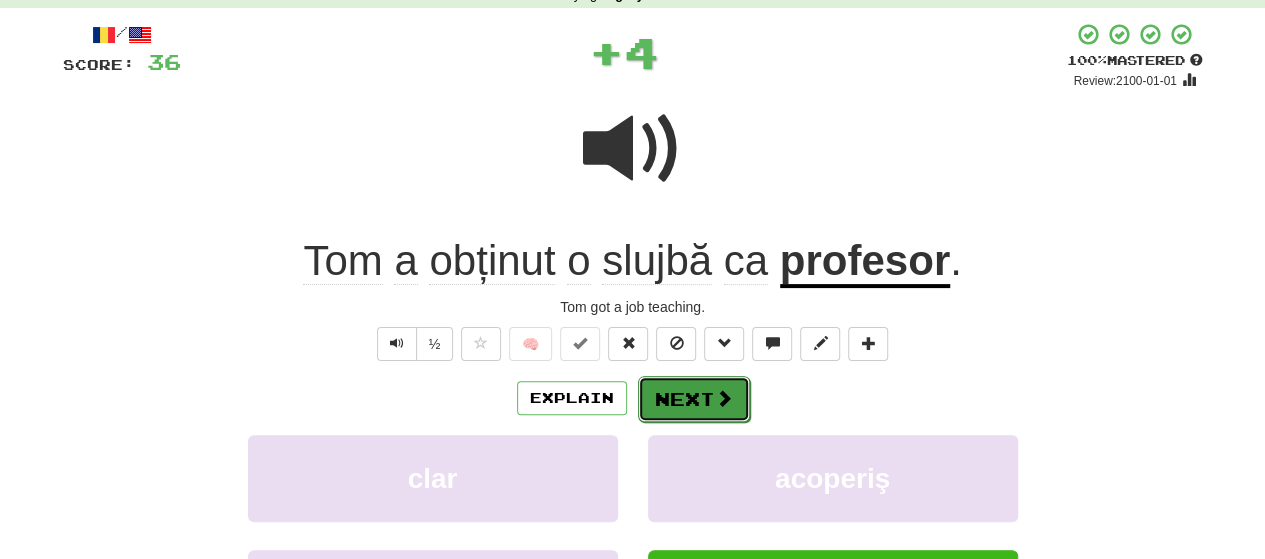 click on "Next" at bounding box center [694, 399] 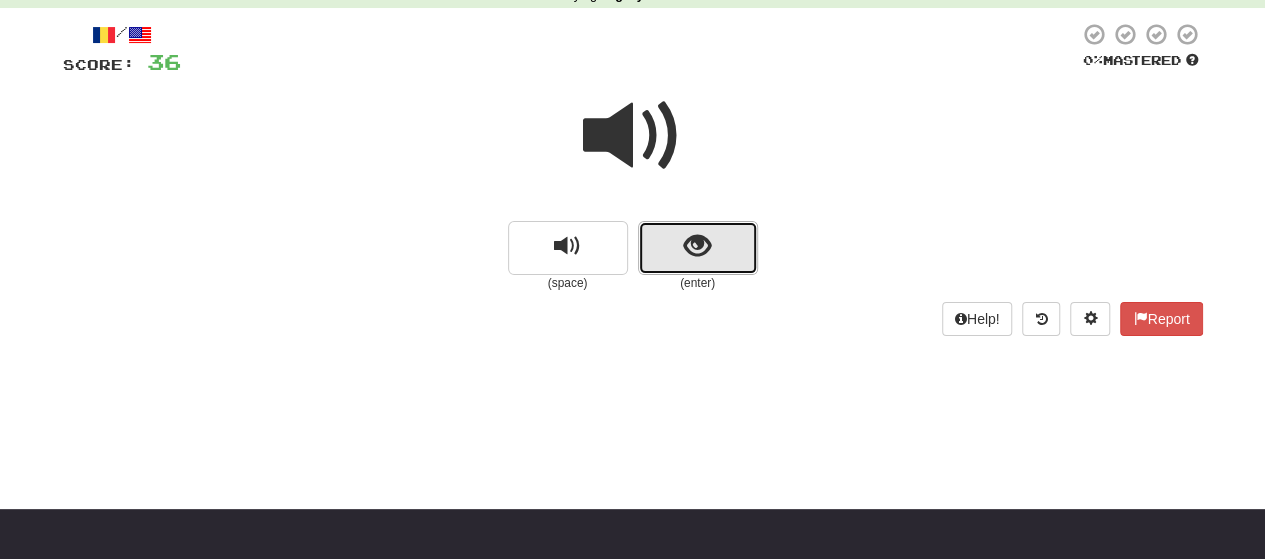 click at bounding box center (697, 246) 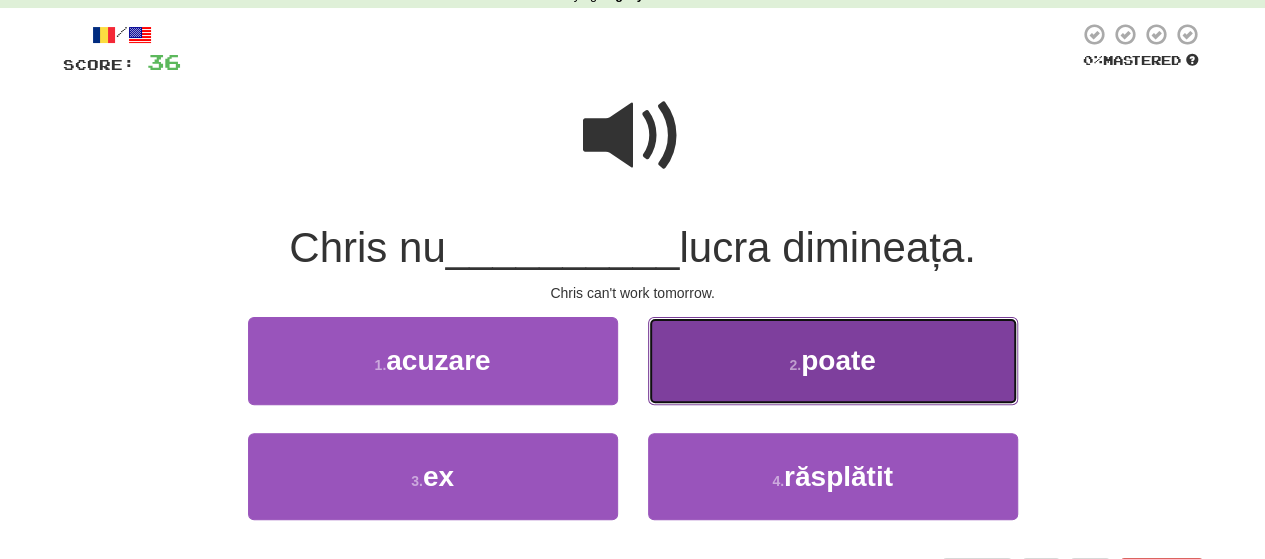 click on "2 . poate" at bounding box center [833, 360] 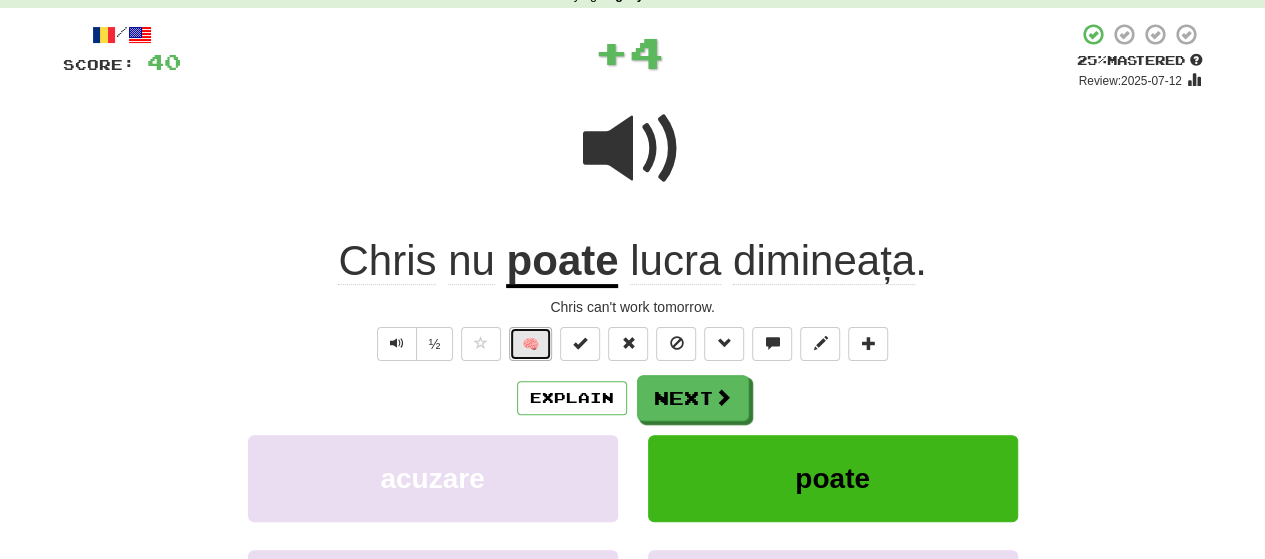 click on "🧠" at bounding box center [530, 344] 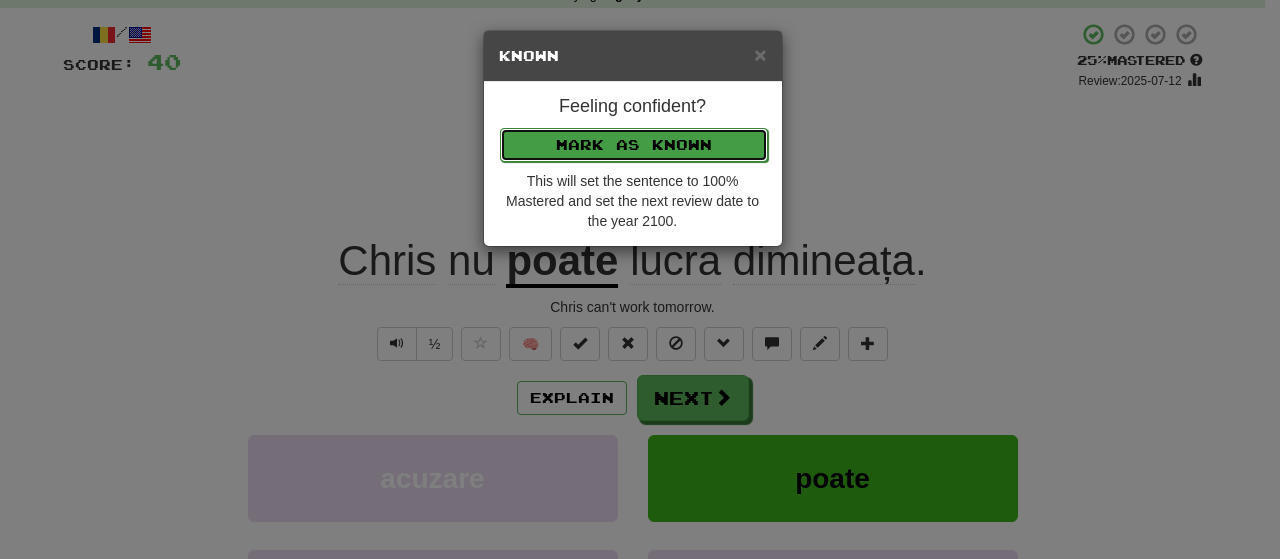 click on "Mark as Known" at bounding box center [634, 145] 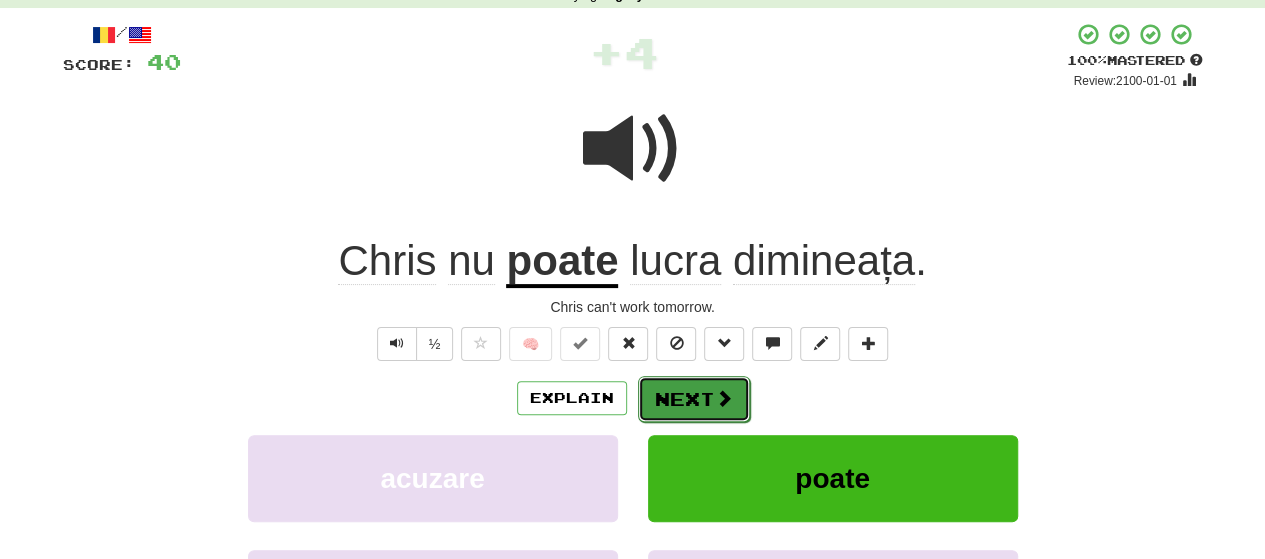 click on "Next" at bounding box center [694, 399] 